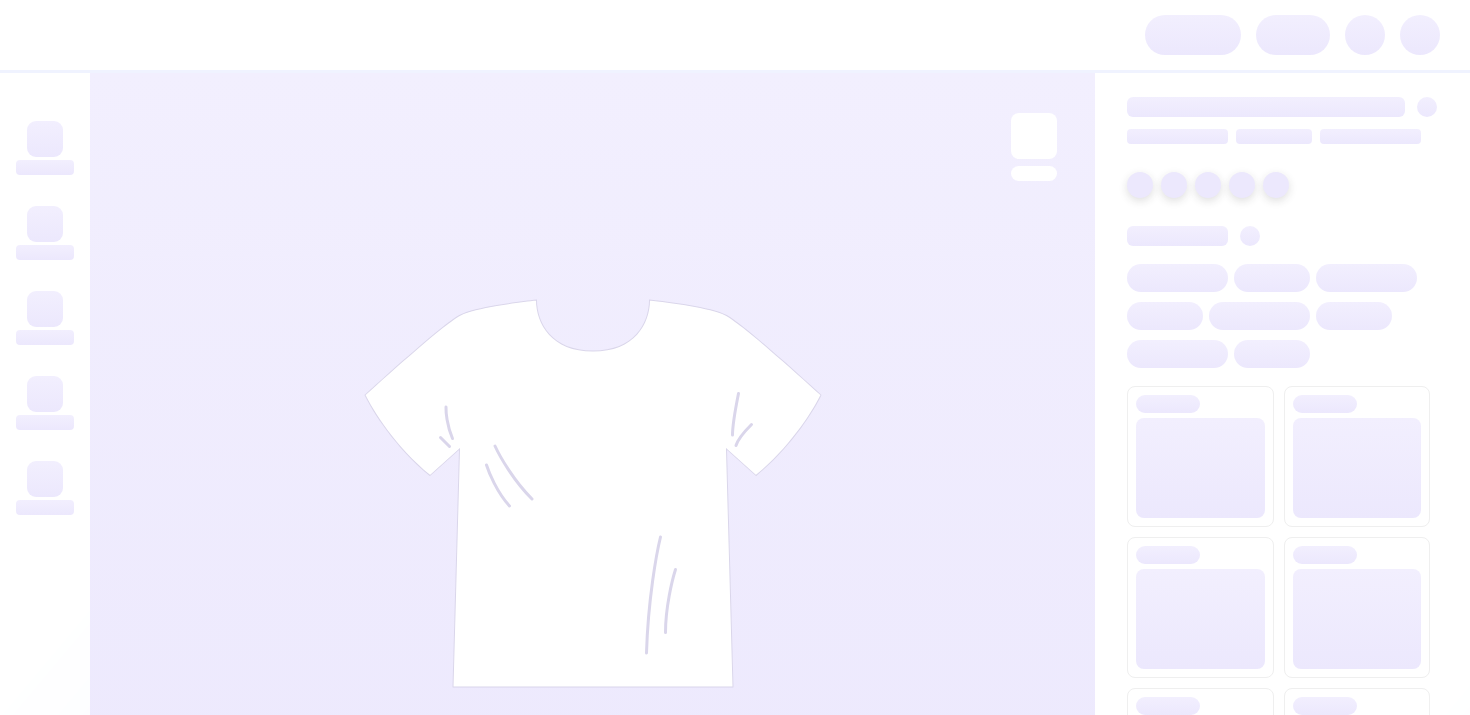 scroll, scrollTop: 0, scrollLeft: 0, axis: both 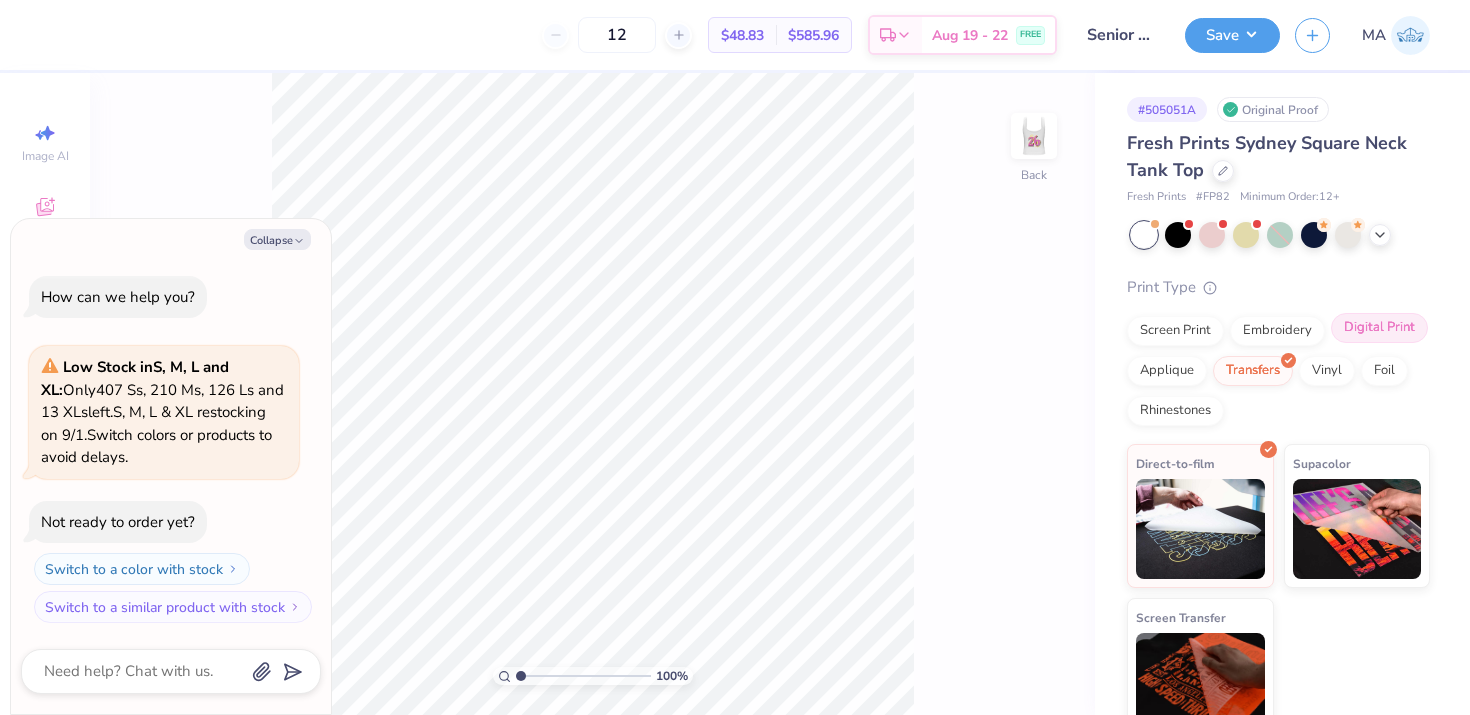 click on "Digital Print" at bounding box center [1379, 328] 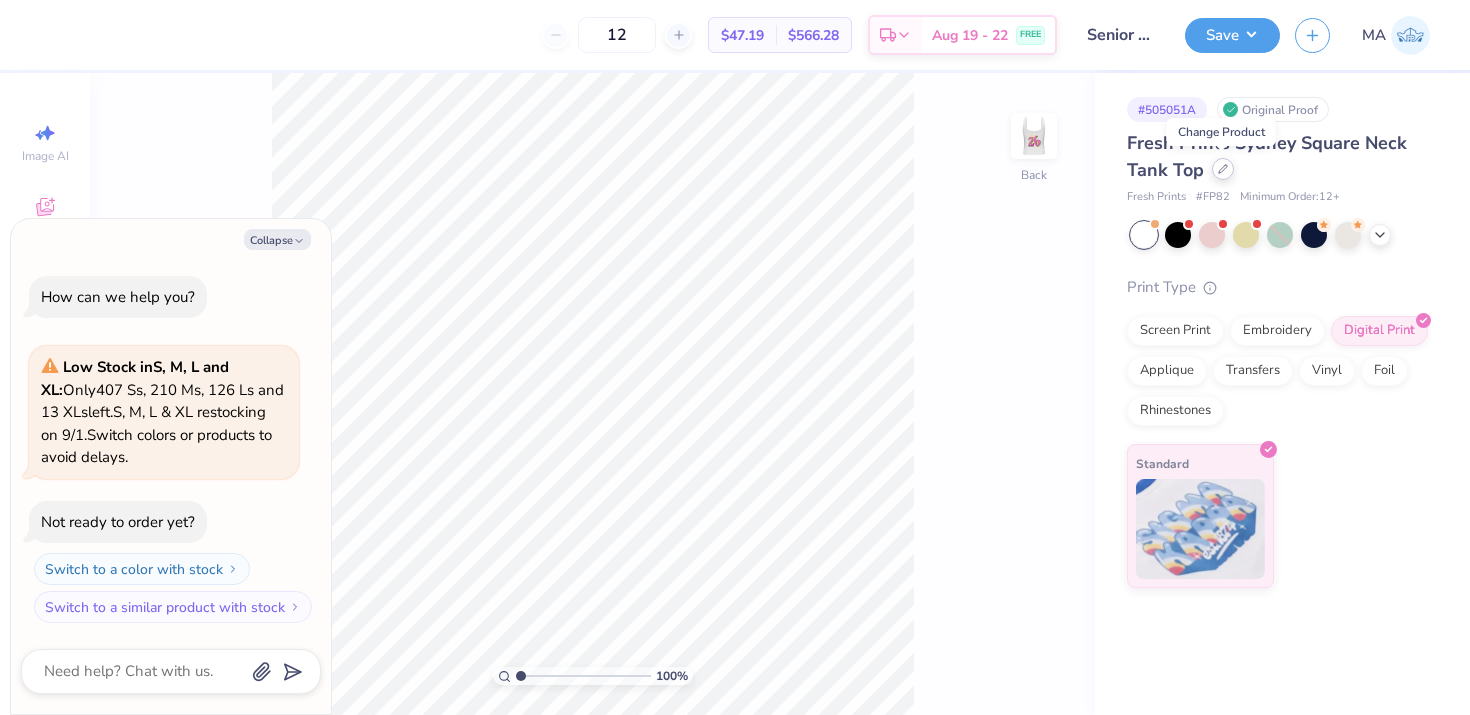click 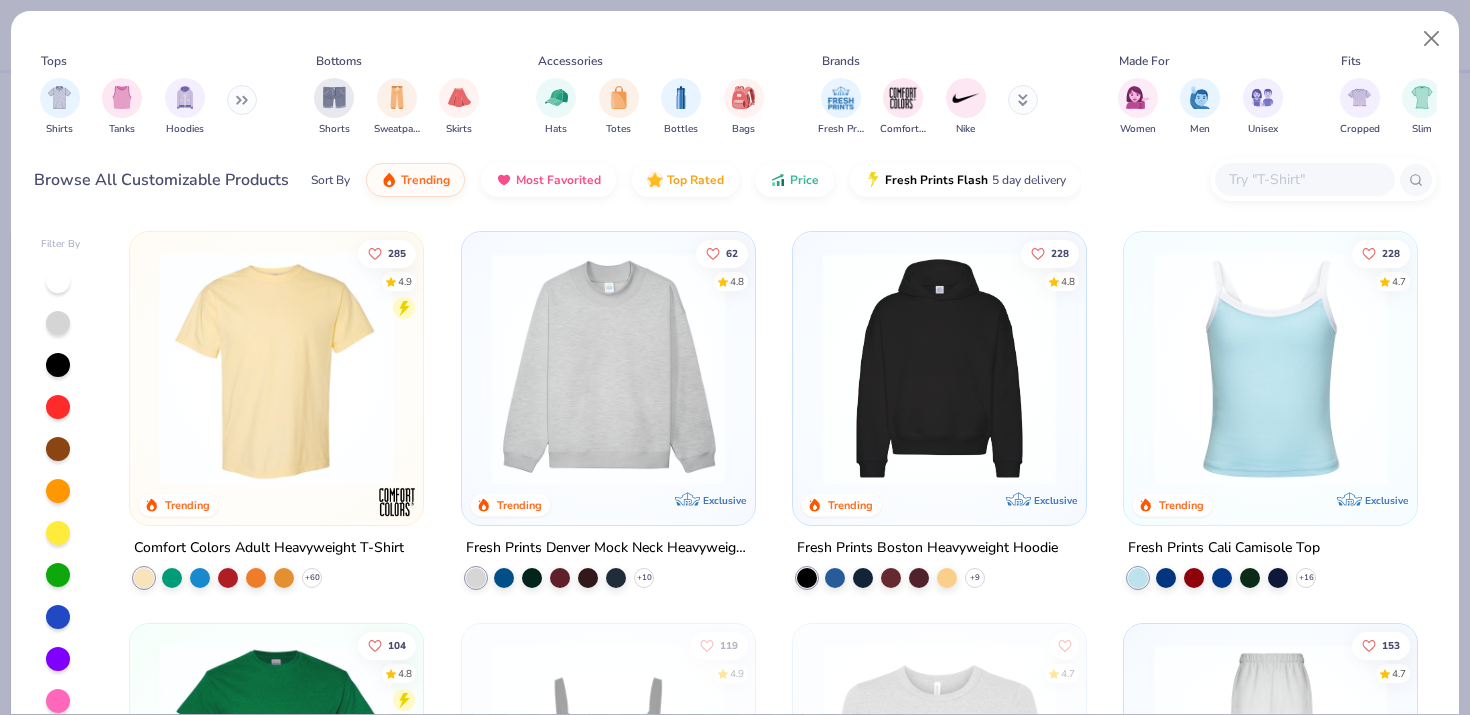 type on "x" 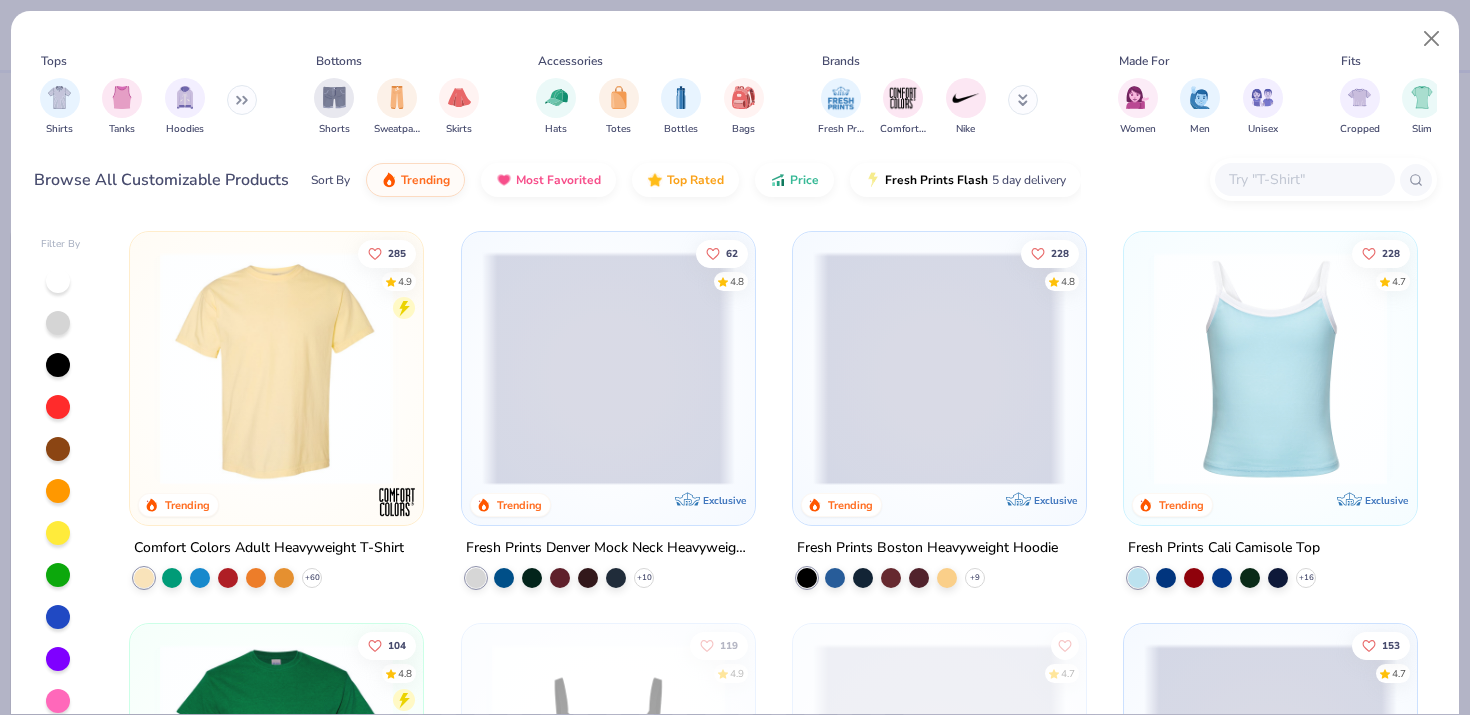 click at bounding box center [1304, 179] 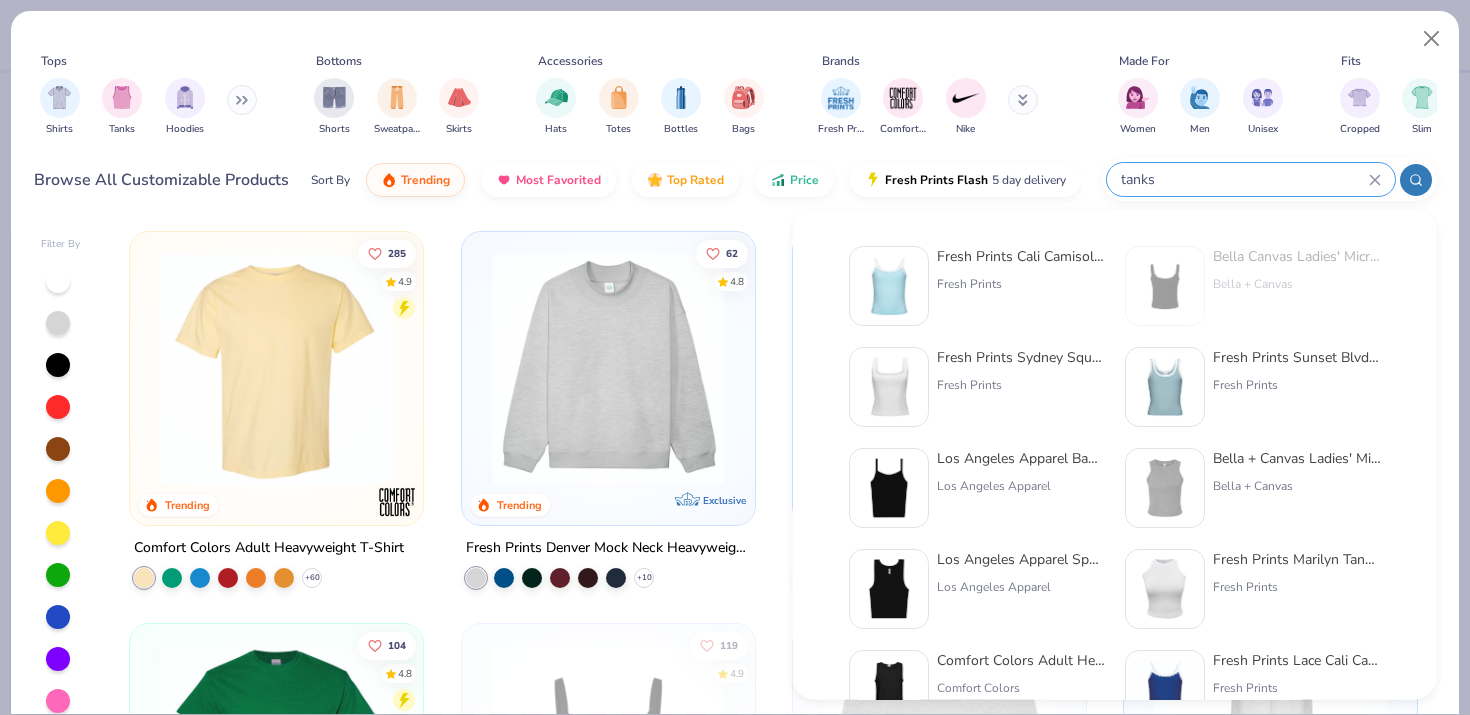 type on "tanks" 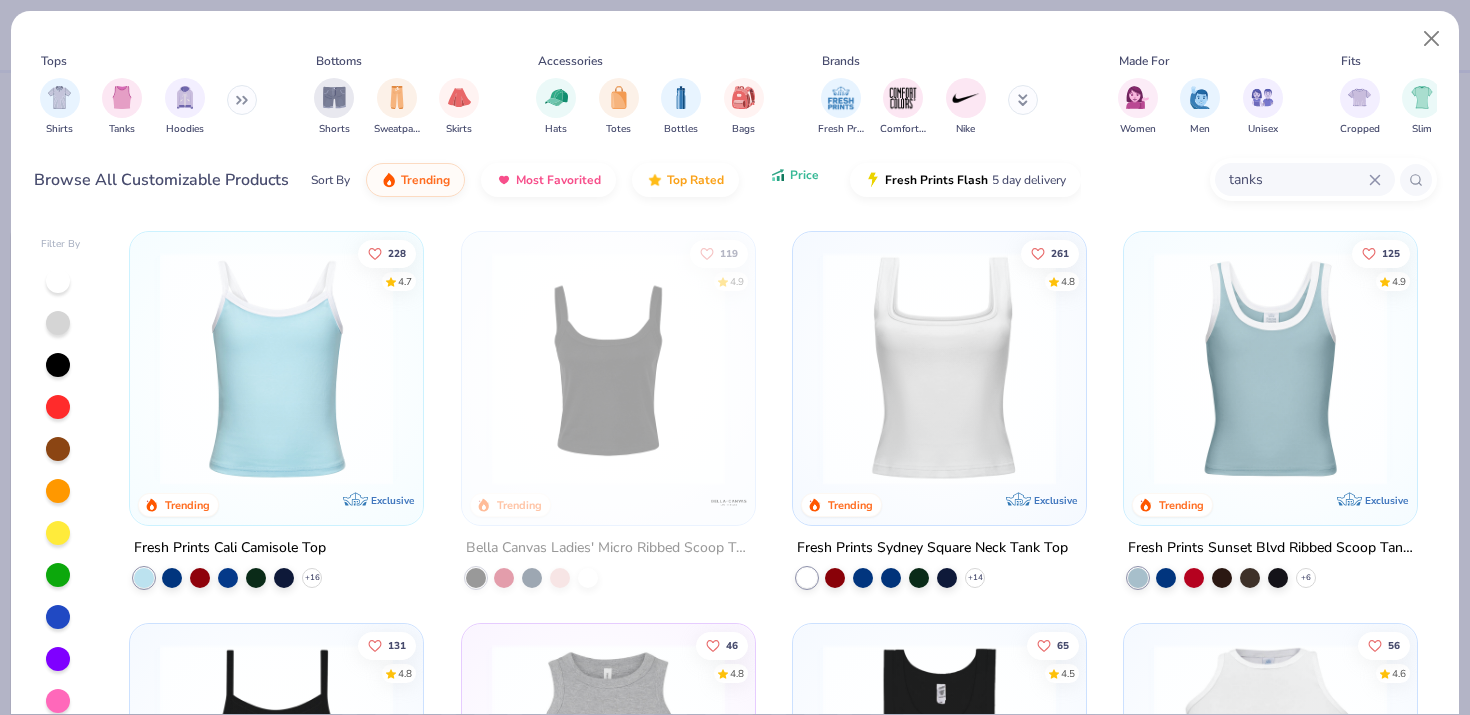 click on "Price" at bounding box center (804, 175) 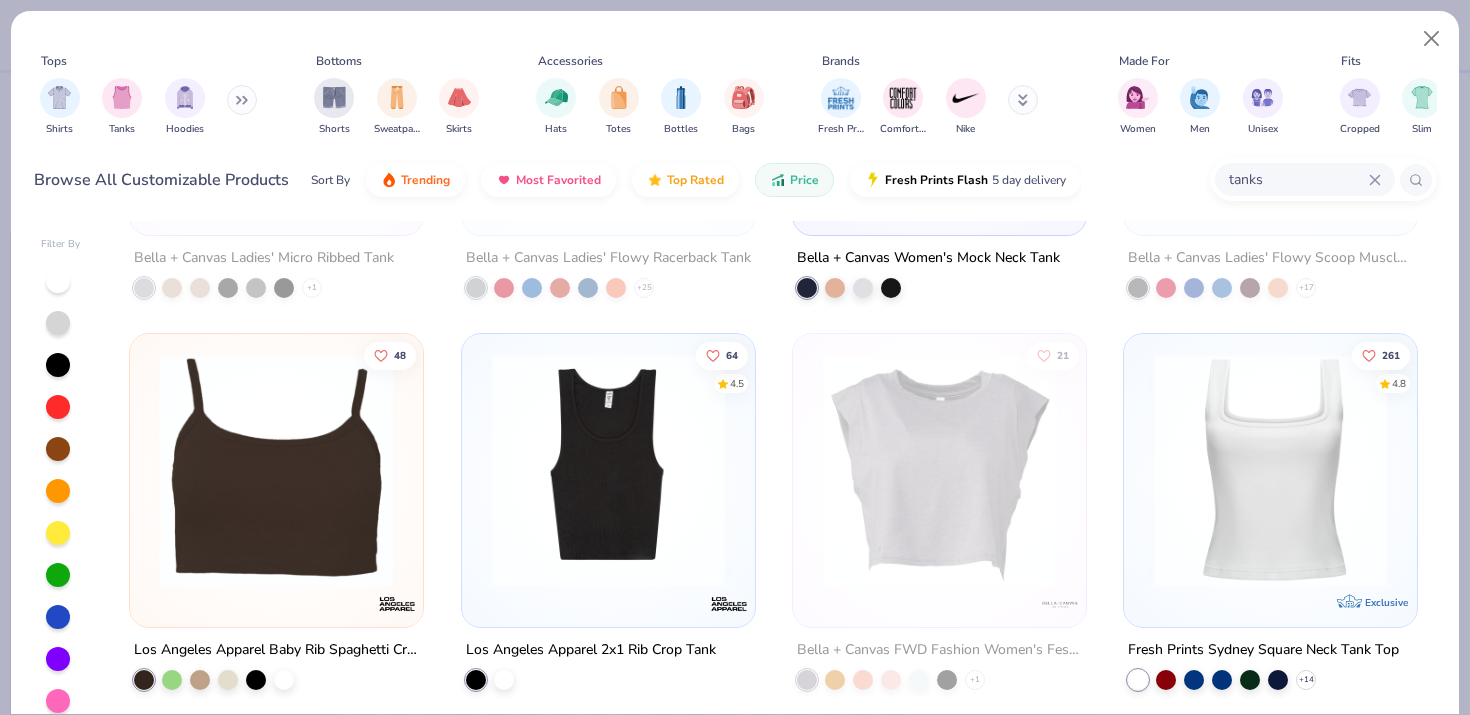 scroll, scrollTop: 1862, scrollLeft: 0, axis: vertical 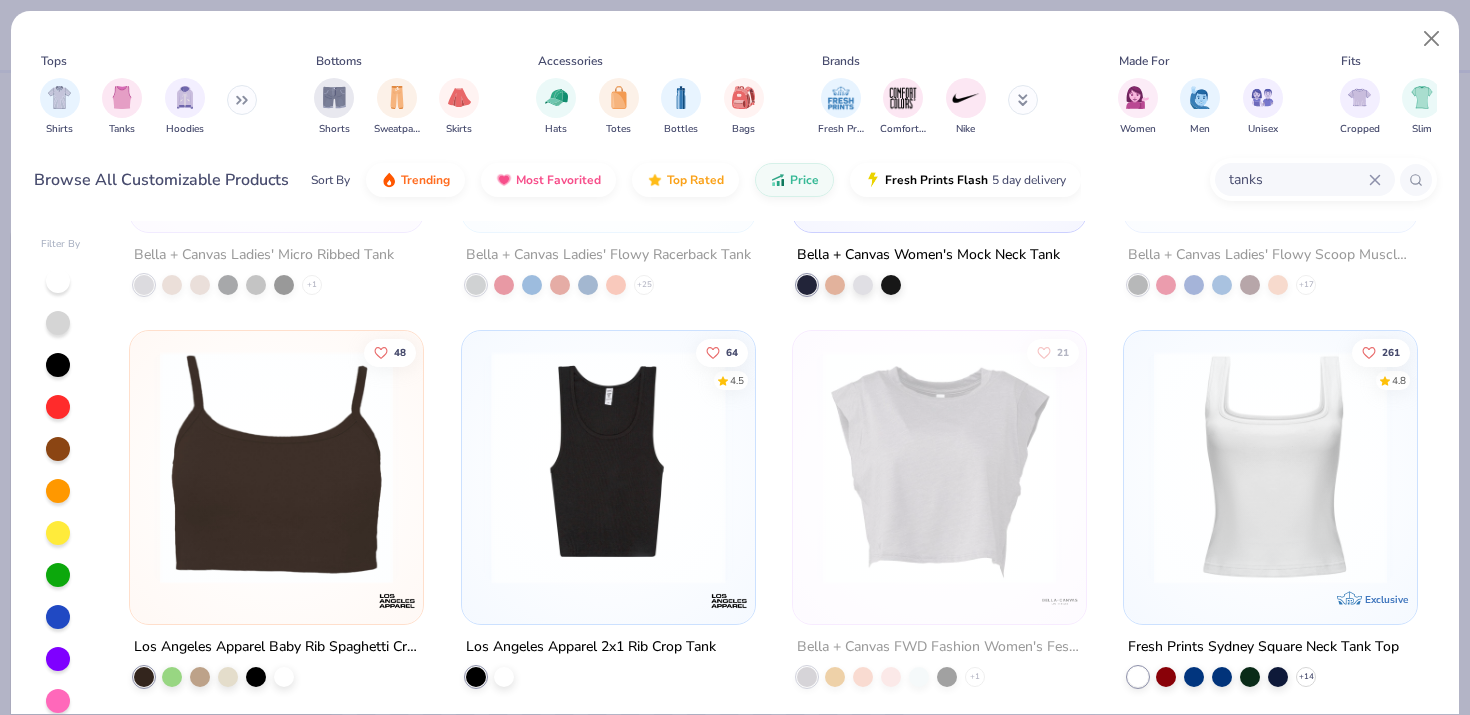 click at bounding box center (607, 467) 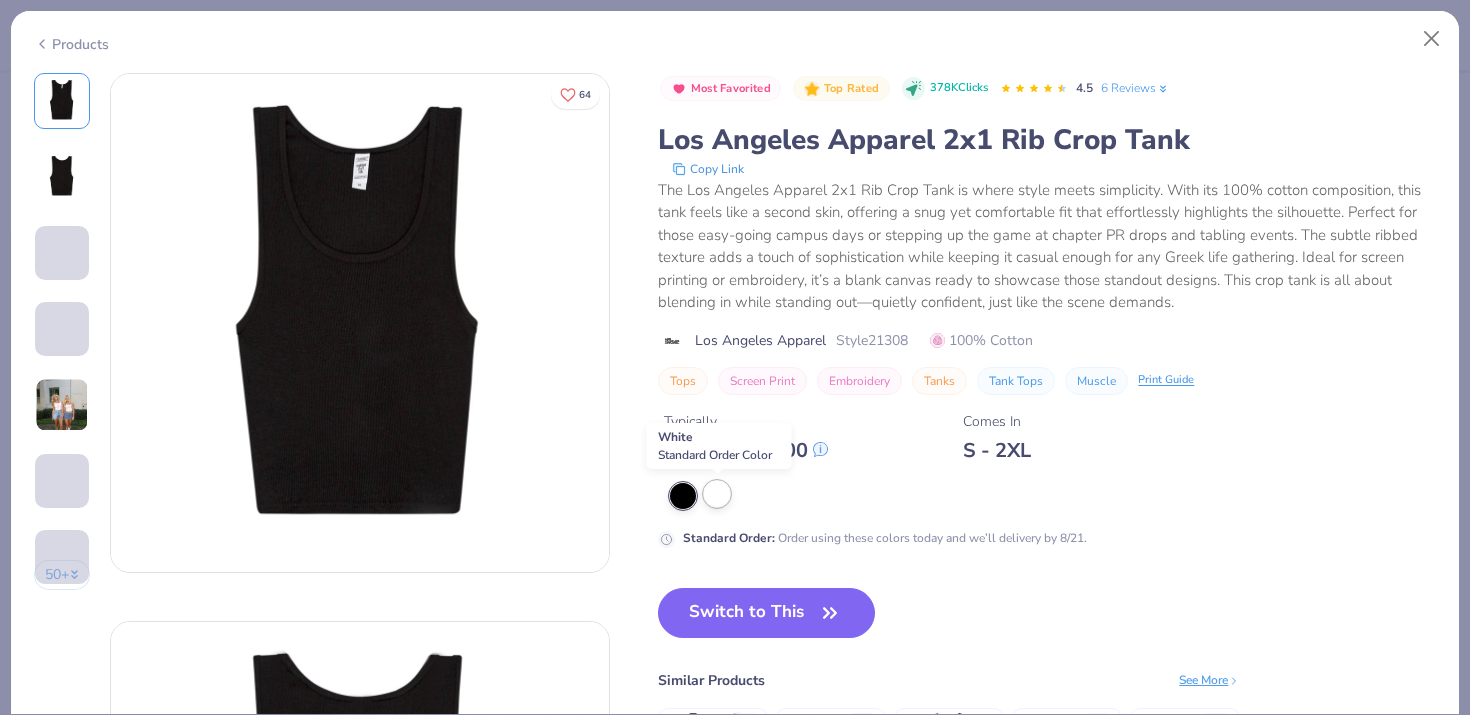 click at bounding box center [717, 494] 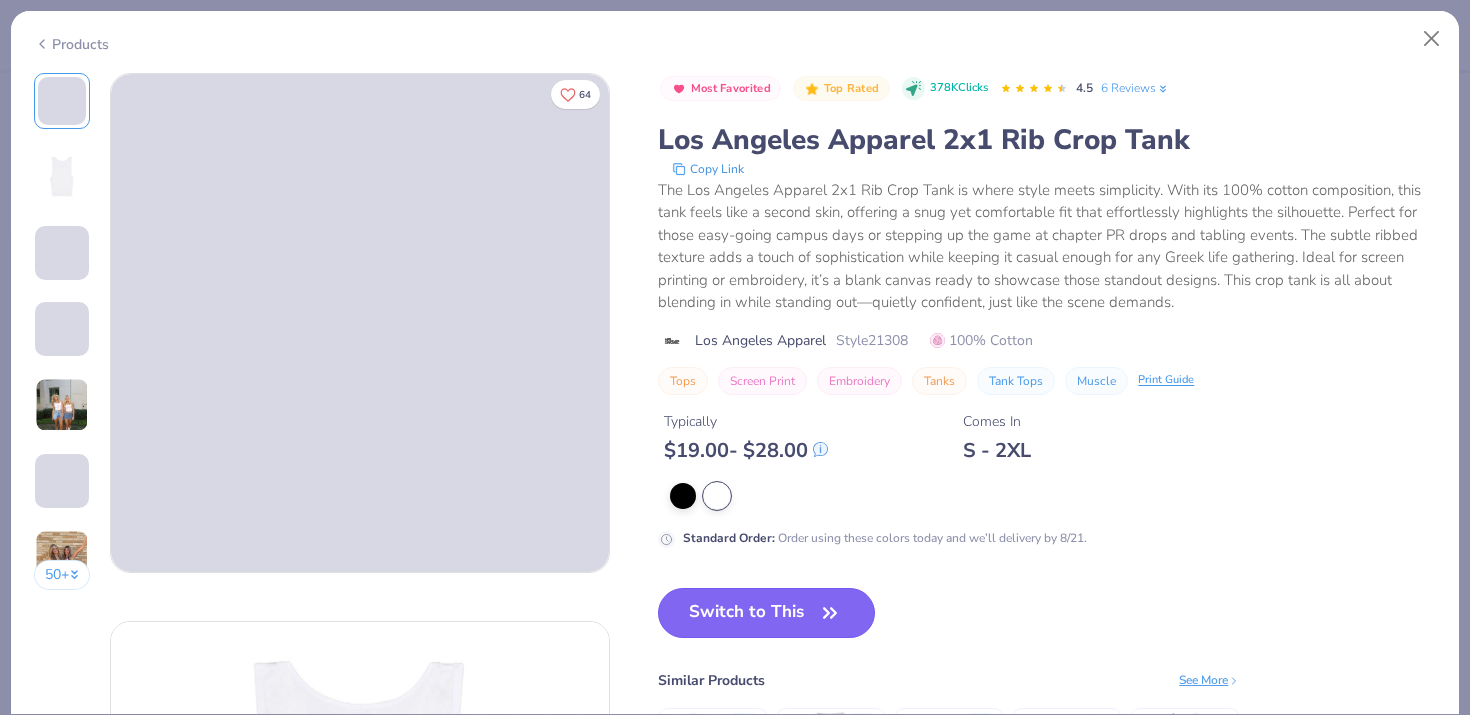 click on "Switch to This" at bounding box center (766, 613) 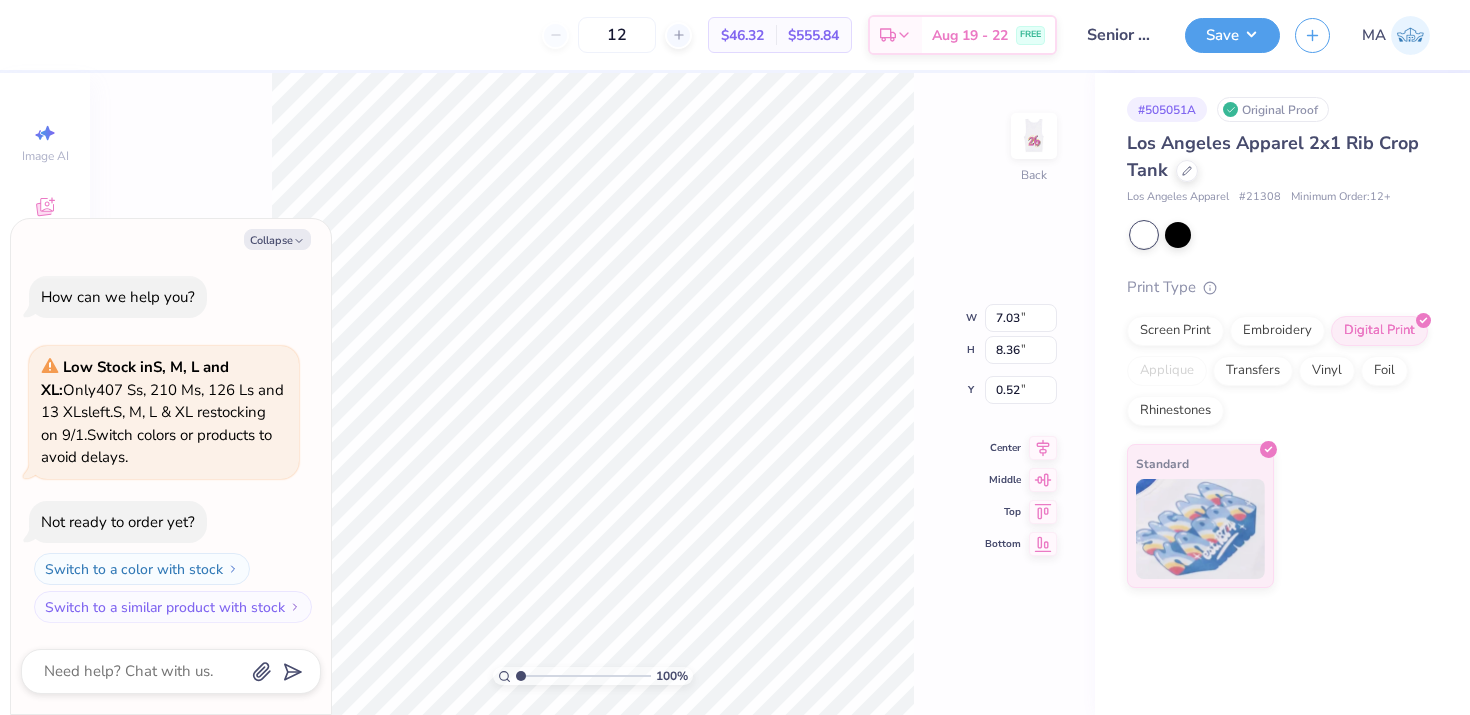 type on "x" 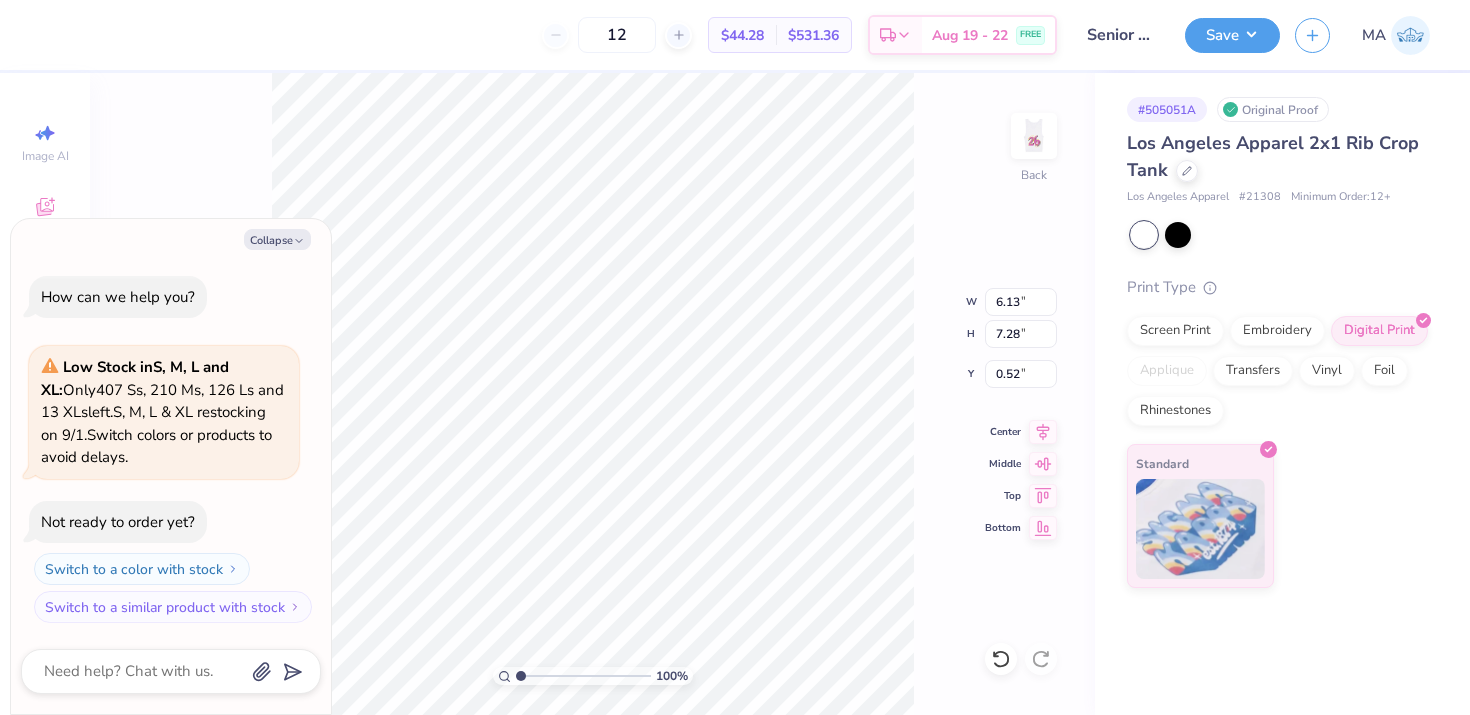 type on "x" 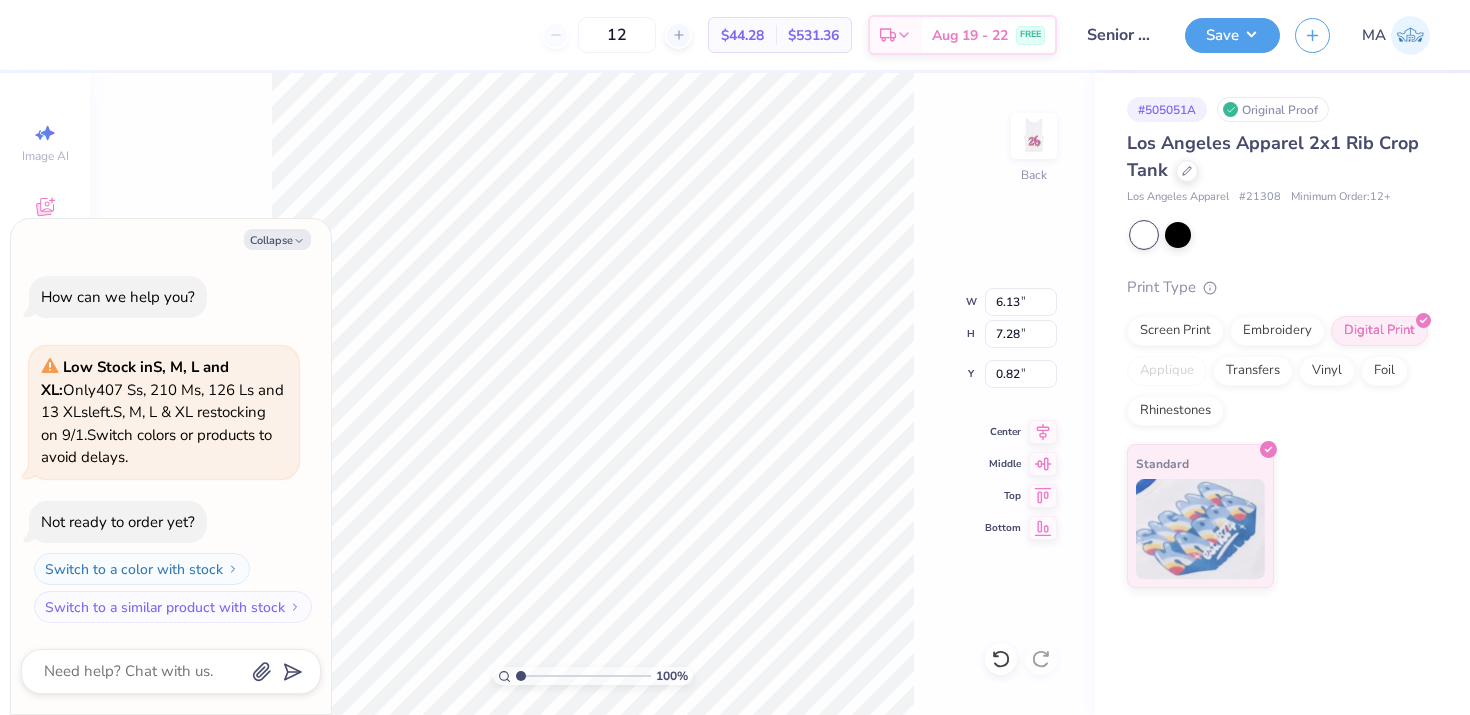 type on "x" 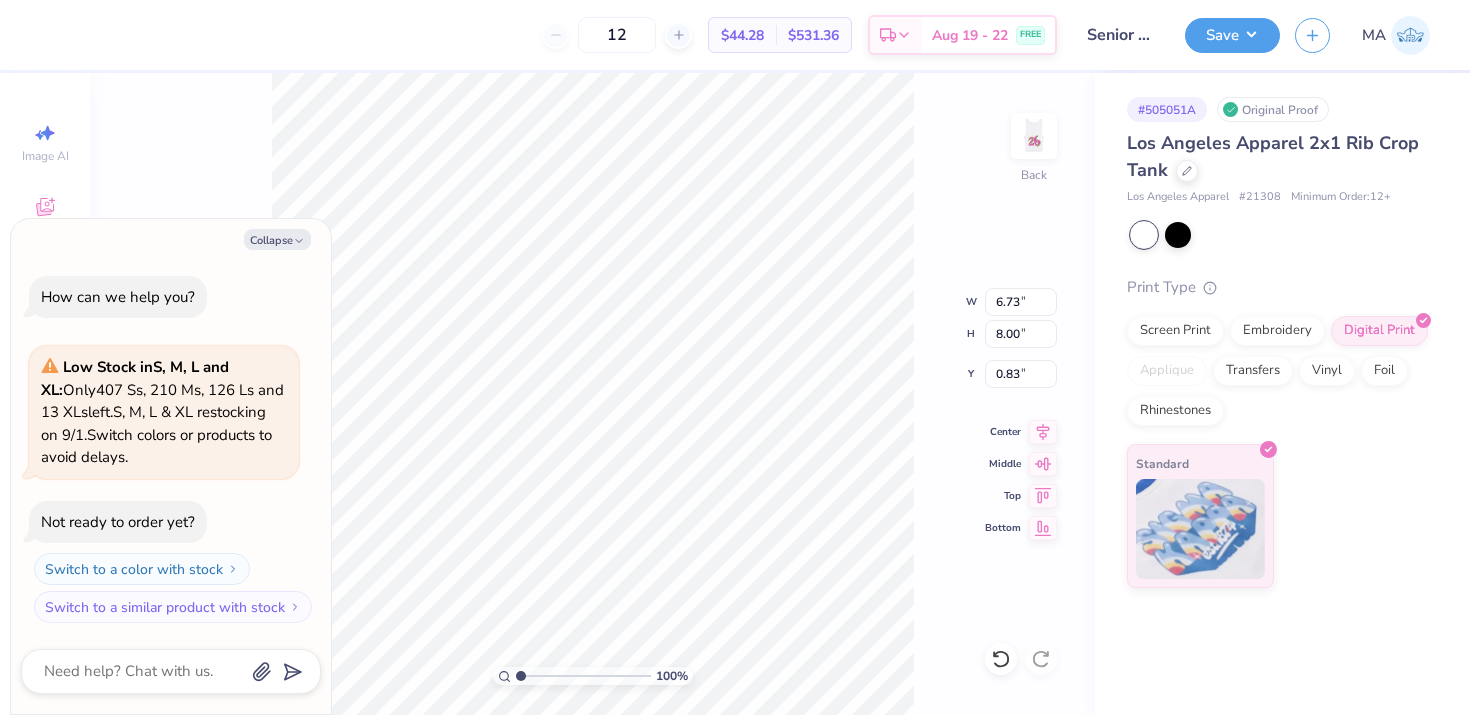 type on "x" 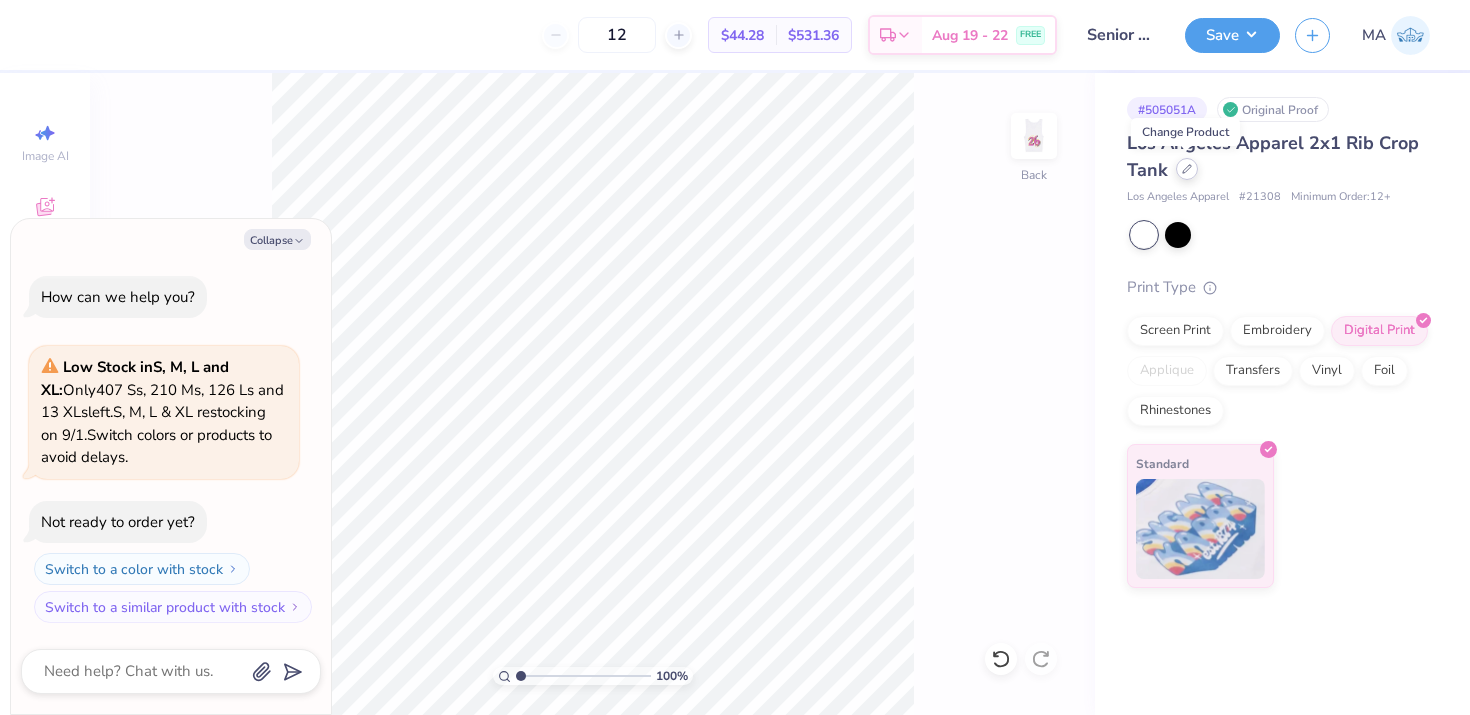 click 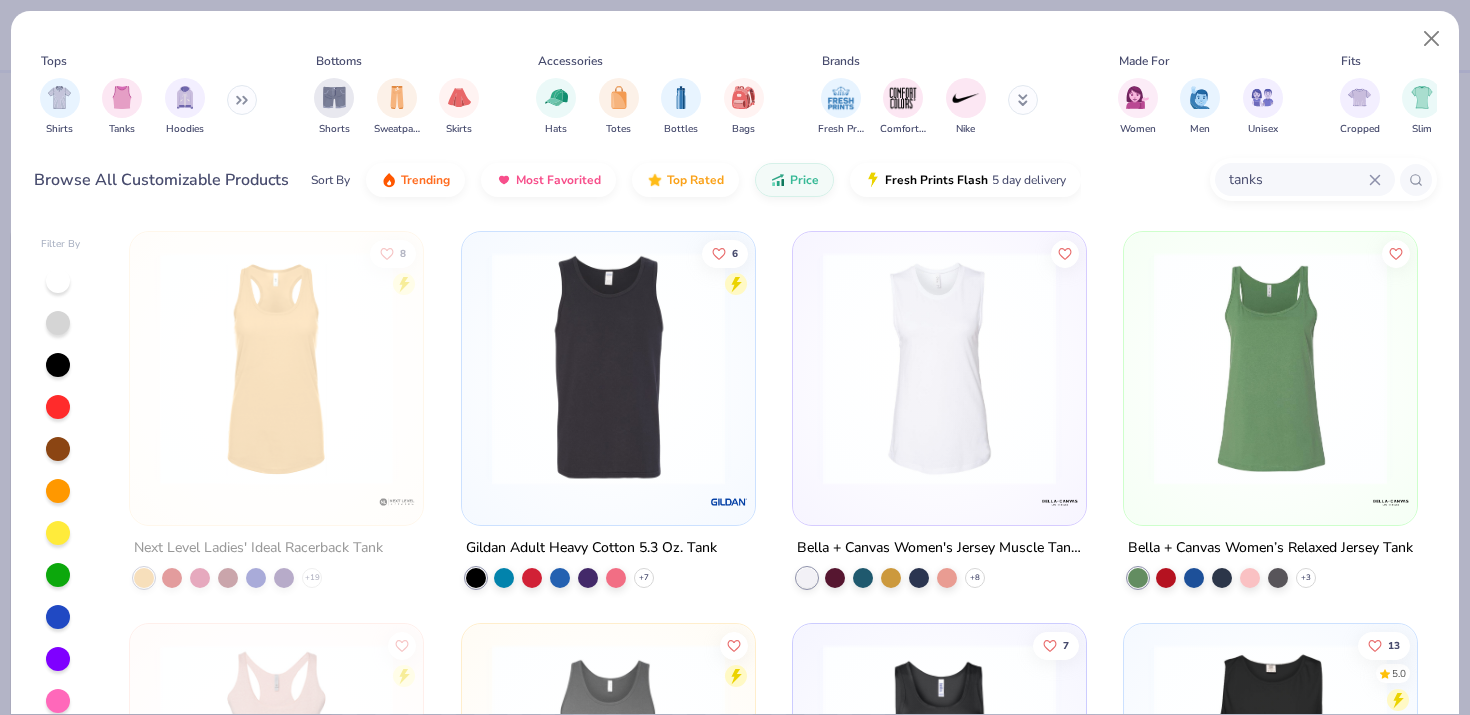 click 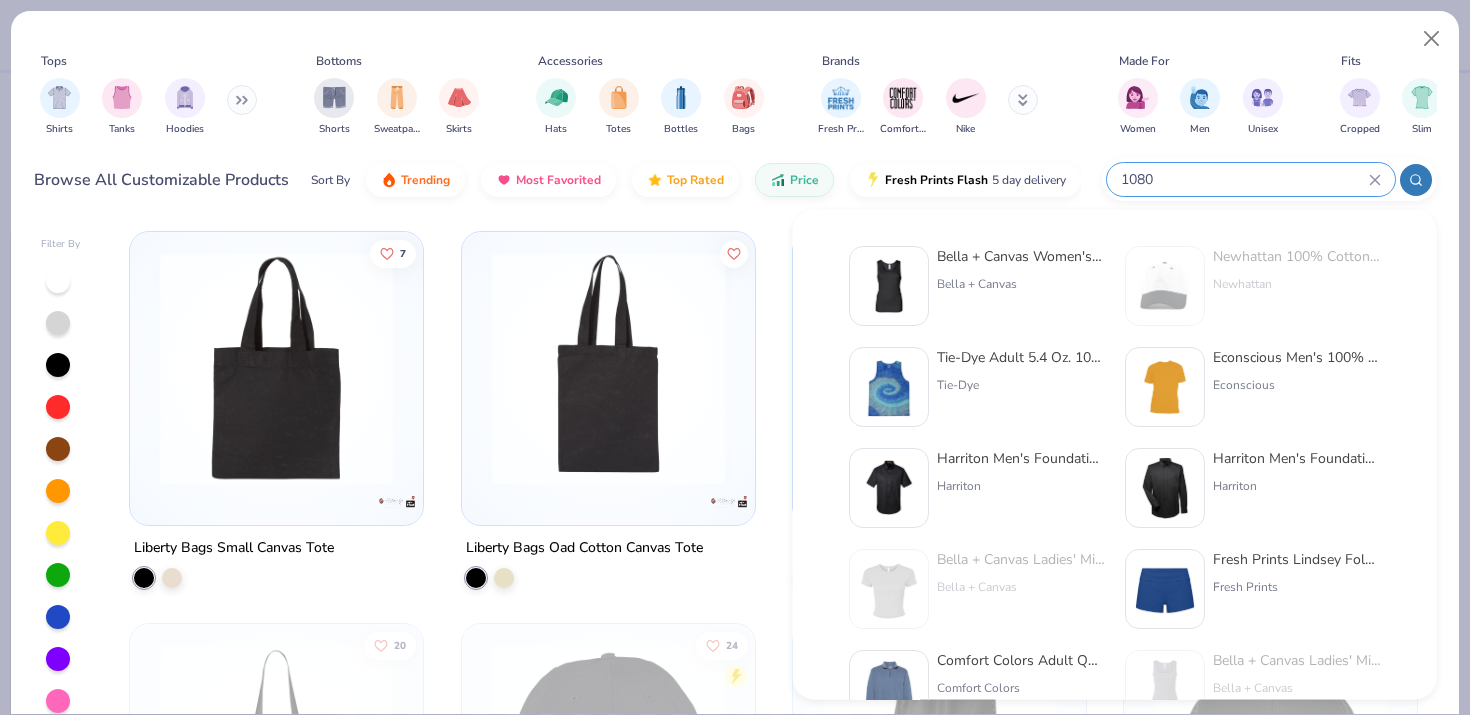 type on "1080" 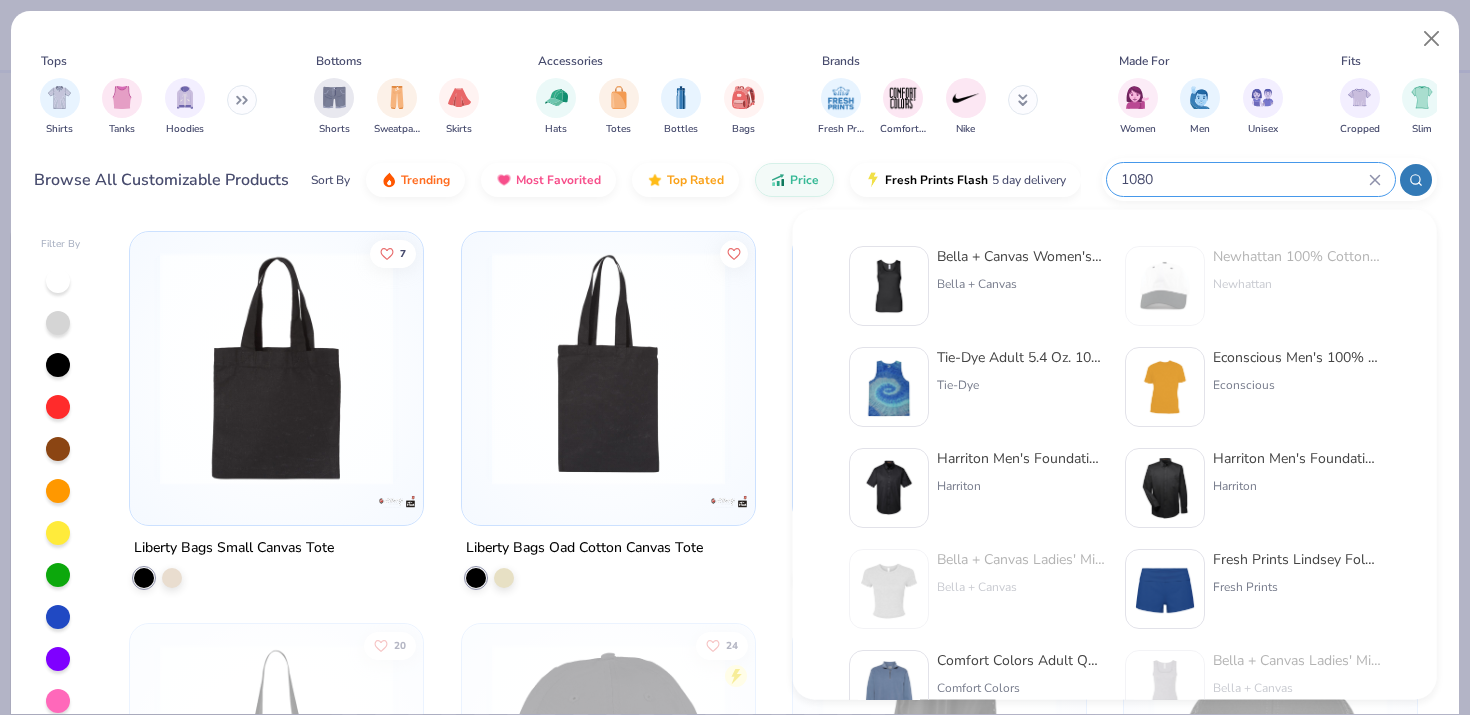 click at bounding box center (889, 286) 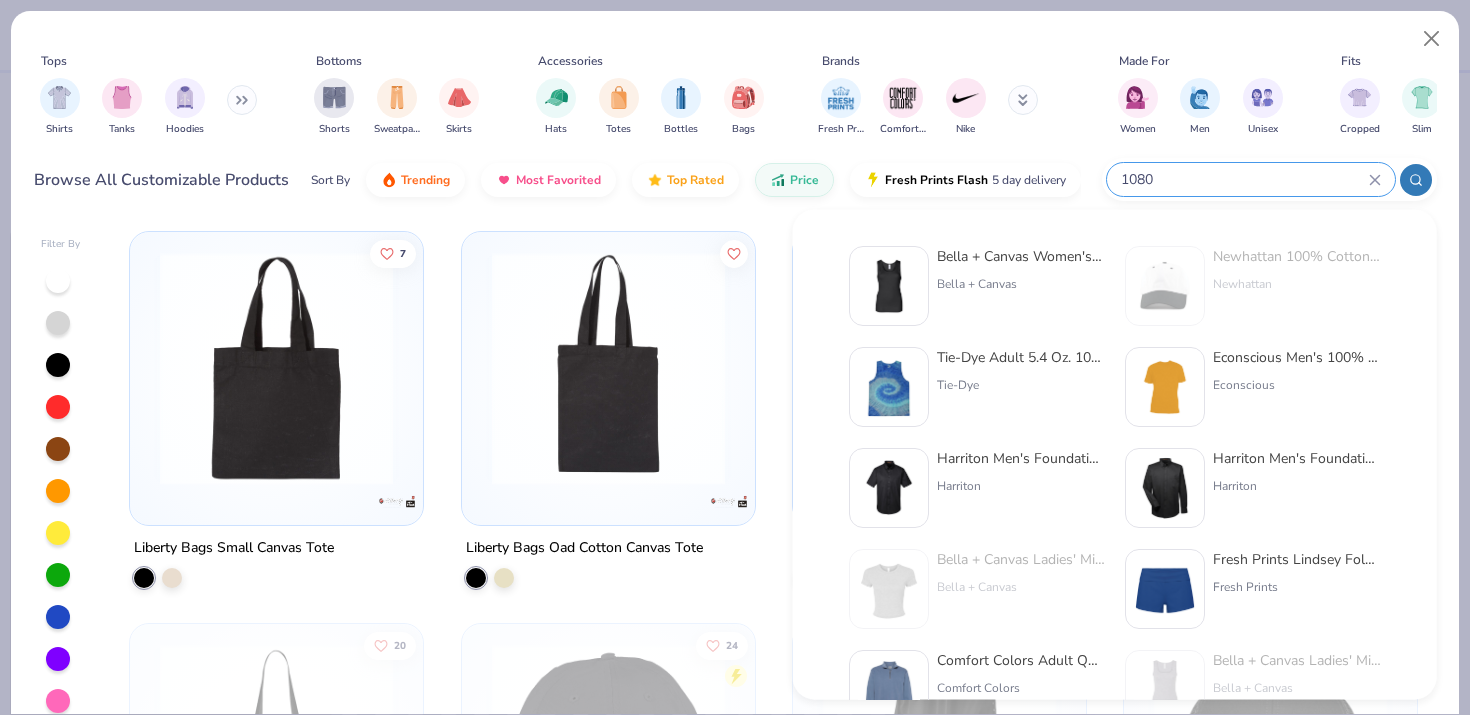 type 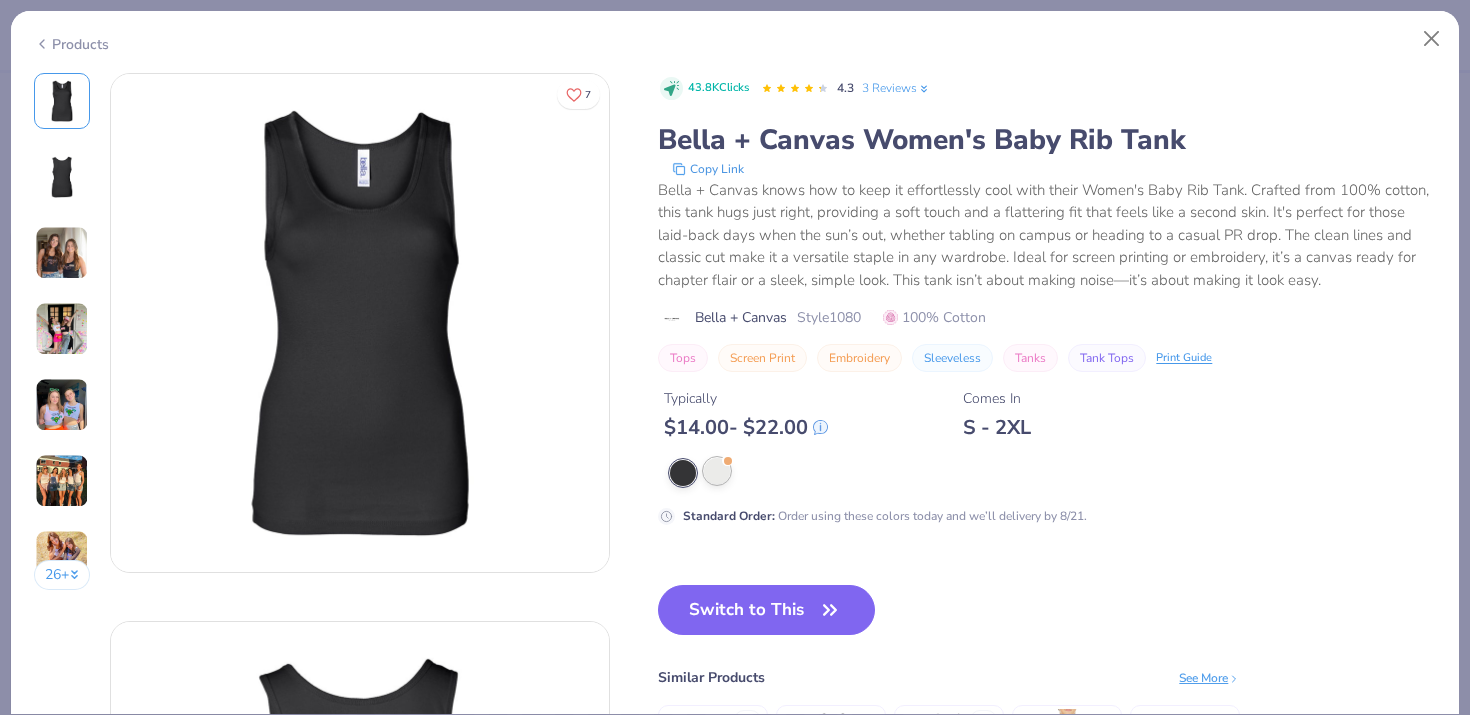 click at bounding box center [717, 471] 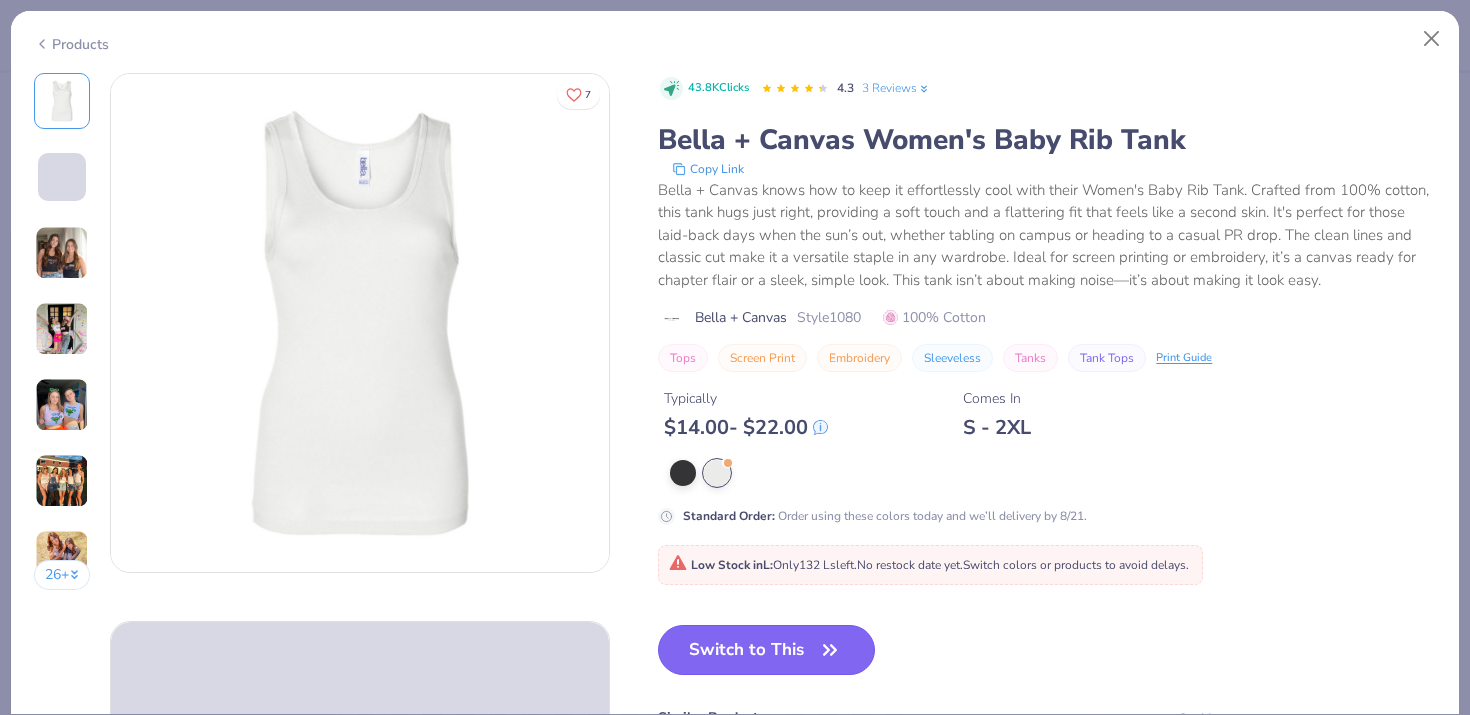 click on "Switch to This" at bounding box center (766, 650) 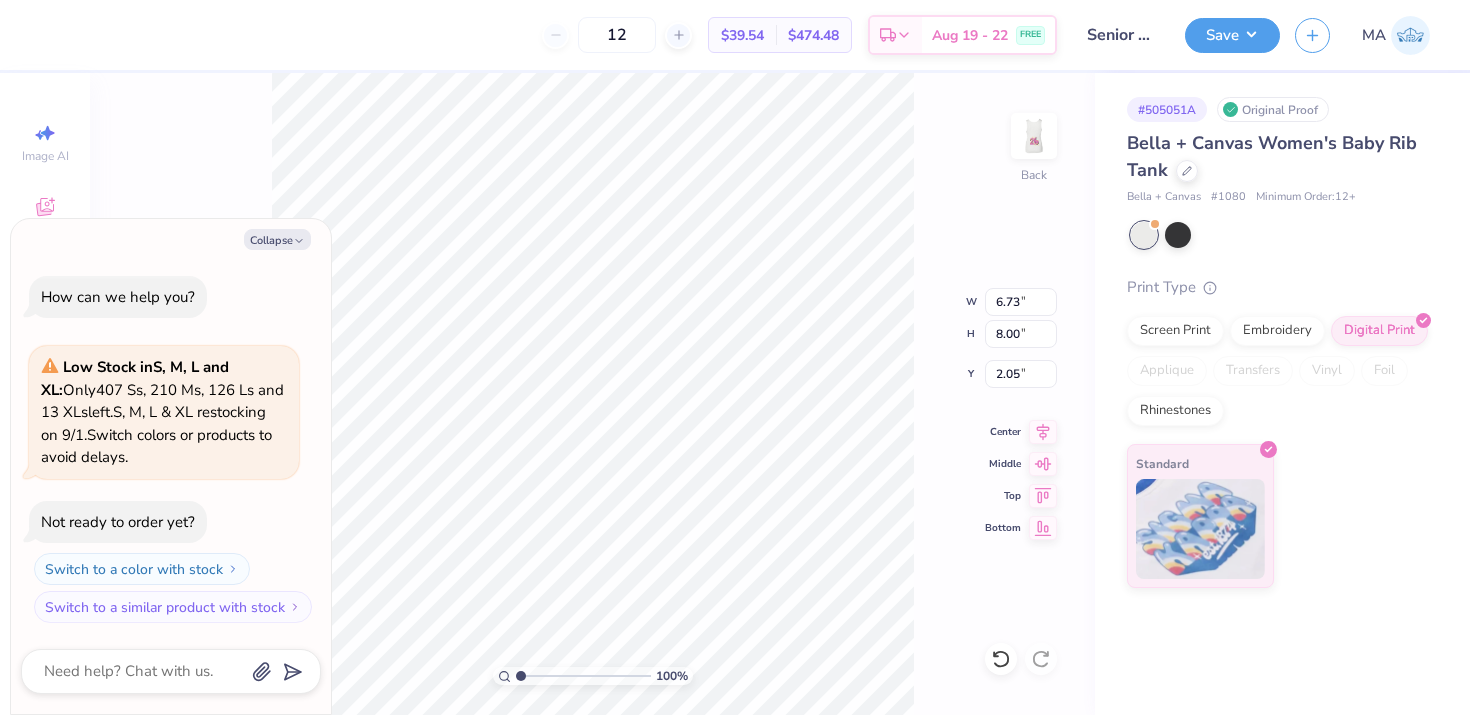 type on "x" 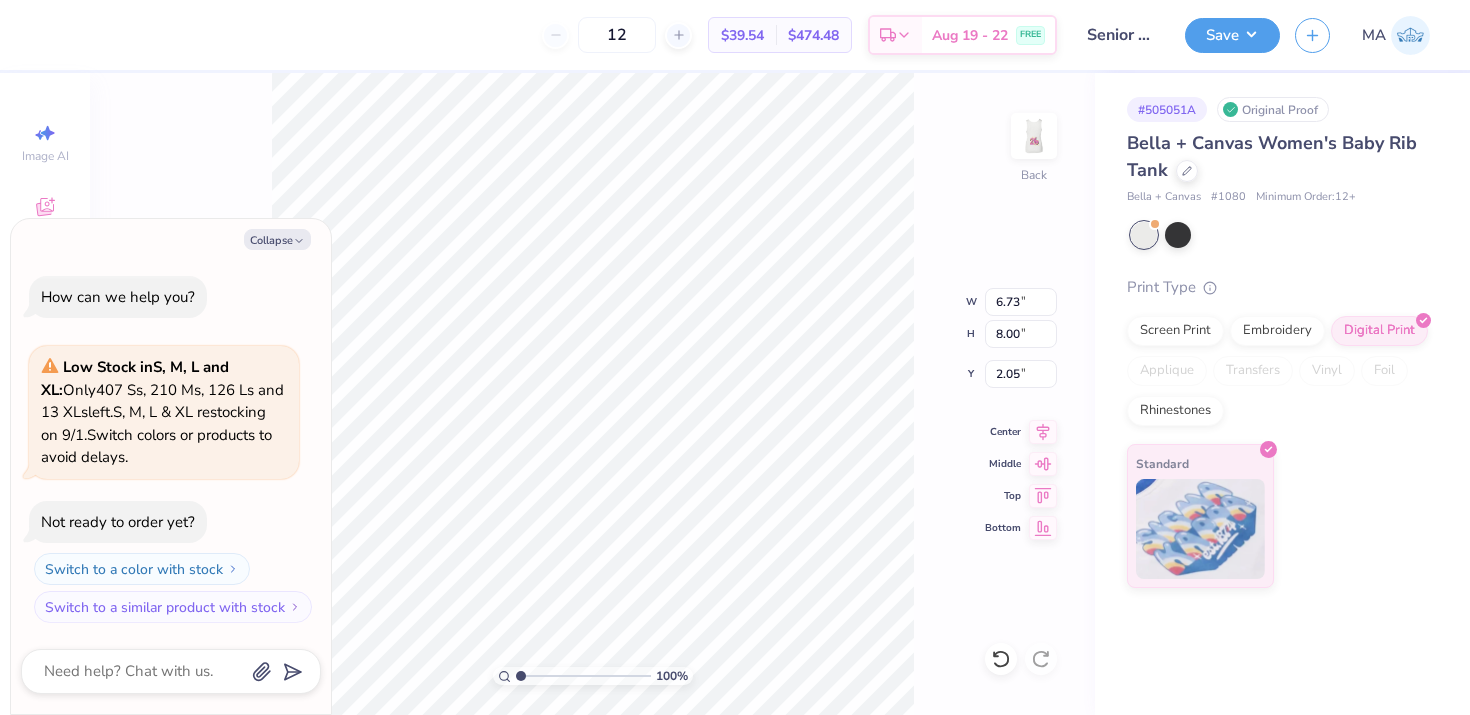 type on "x" 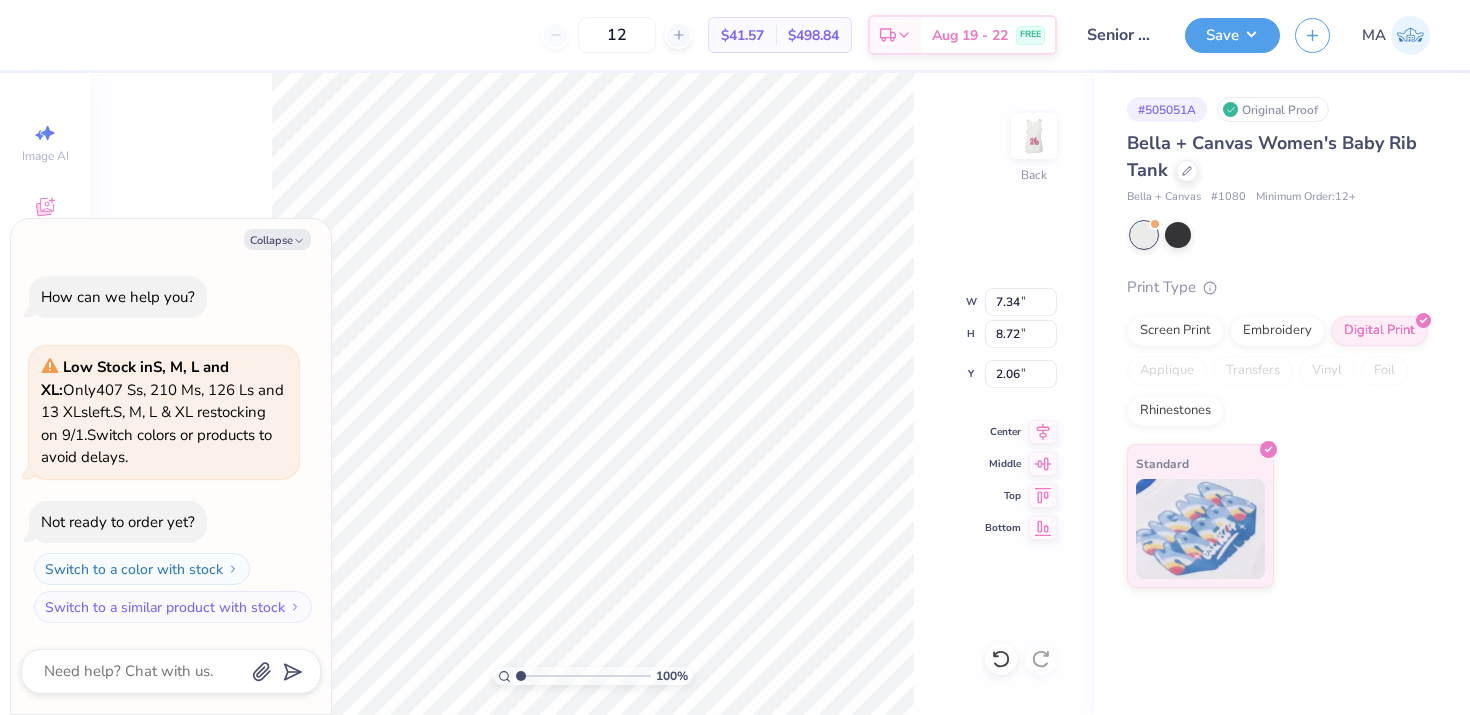 type on "x" 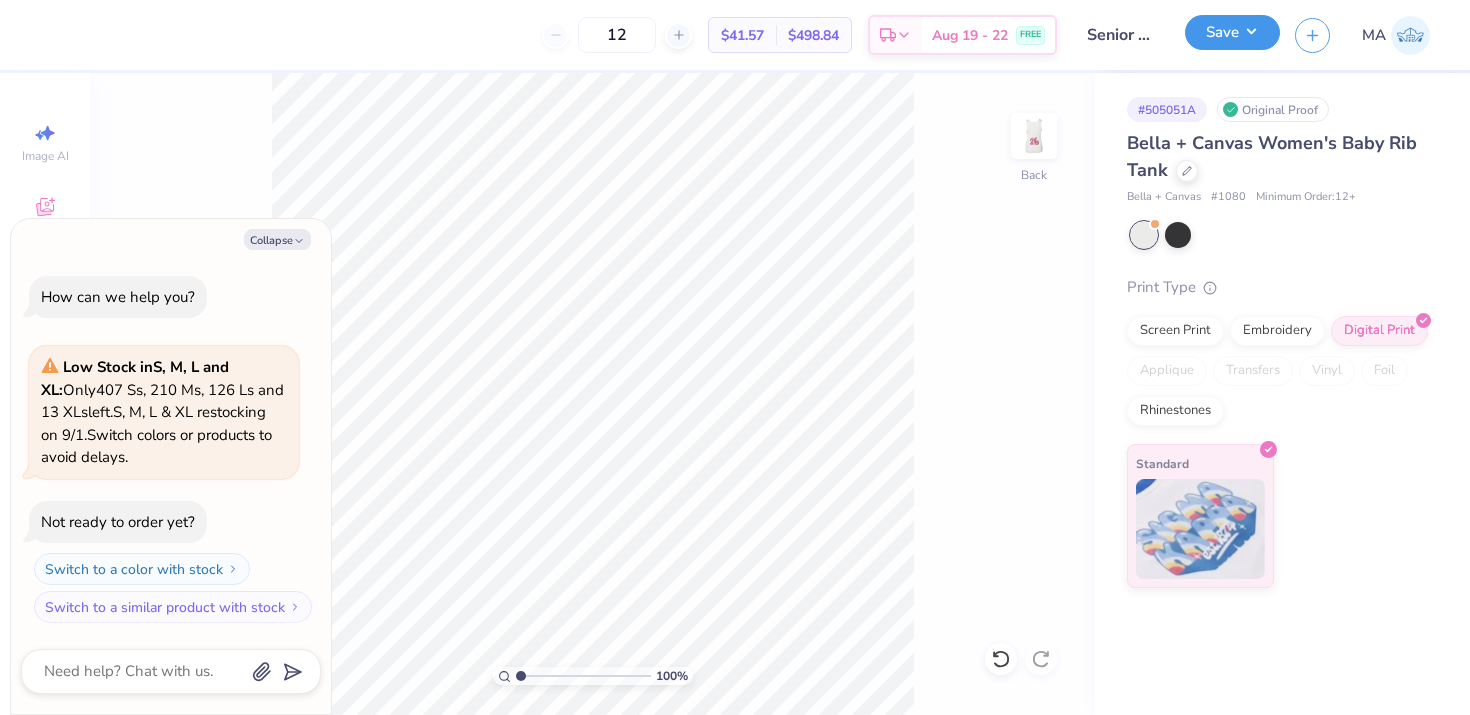 click on "Save" at bounding box center [1232, 32] 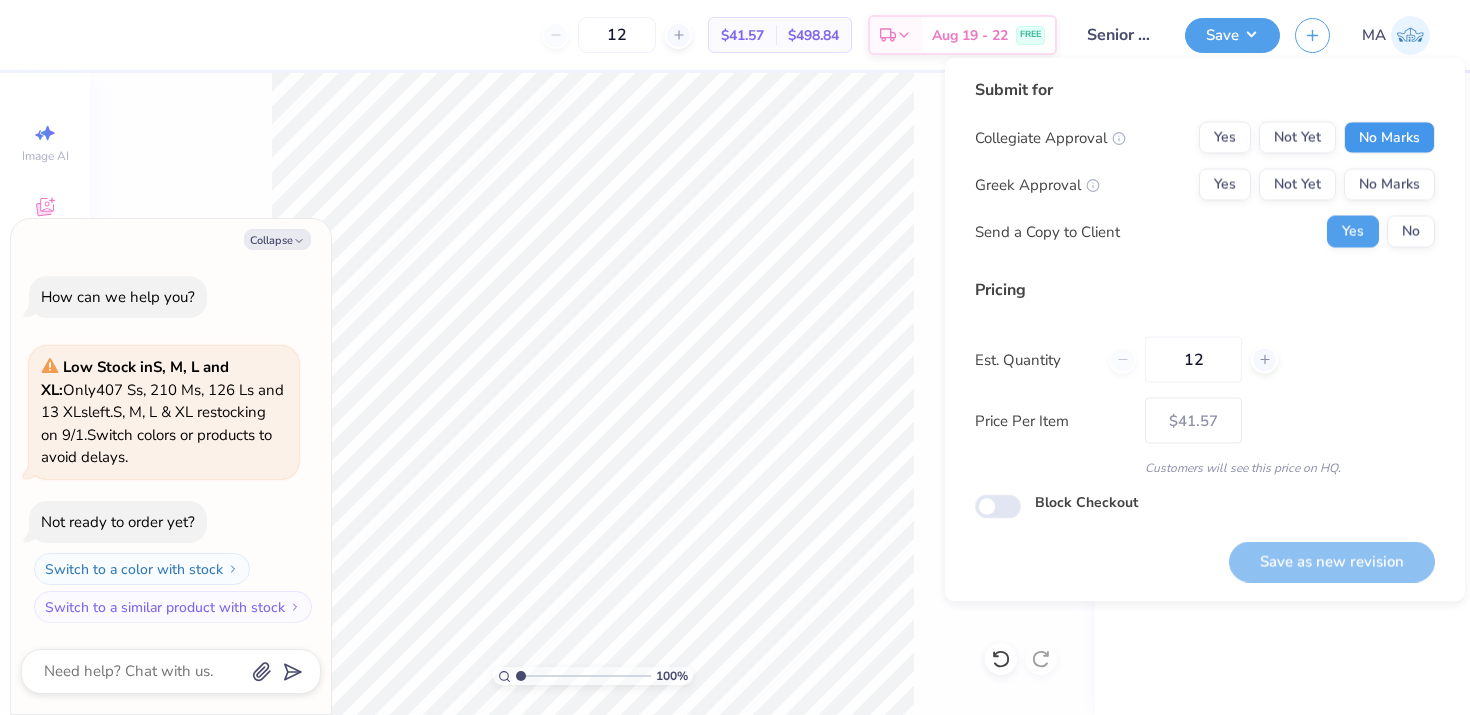 click on "No Marks" at bounding box center (1389, 138) 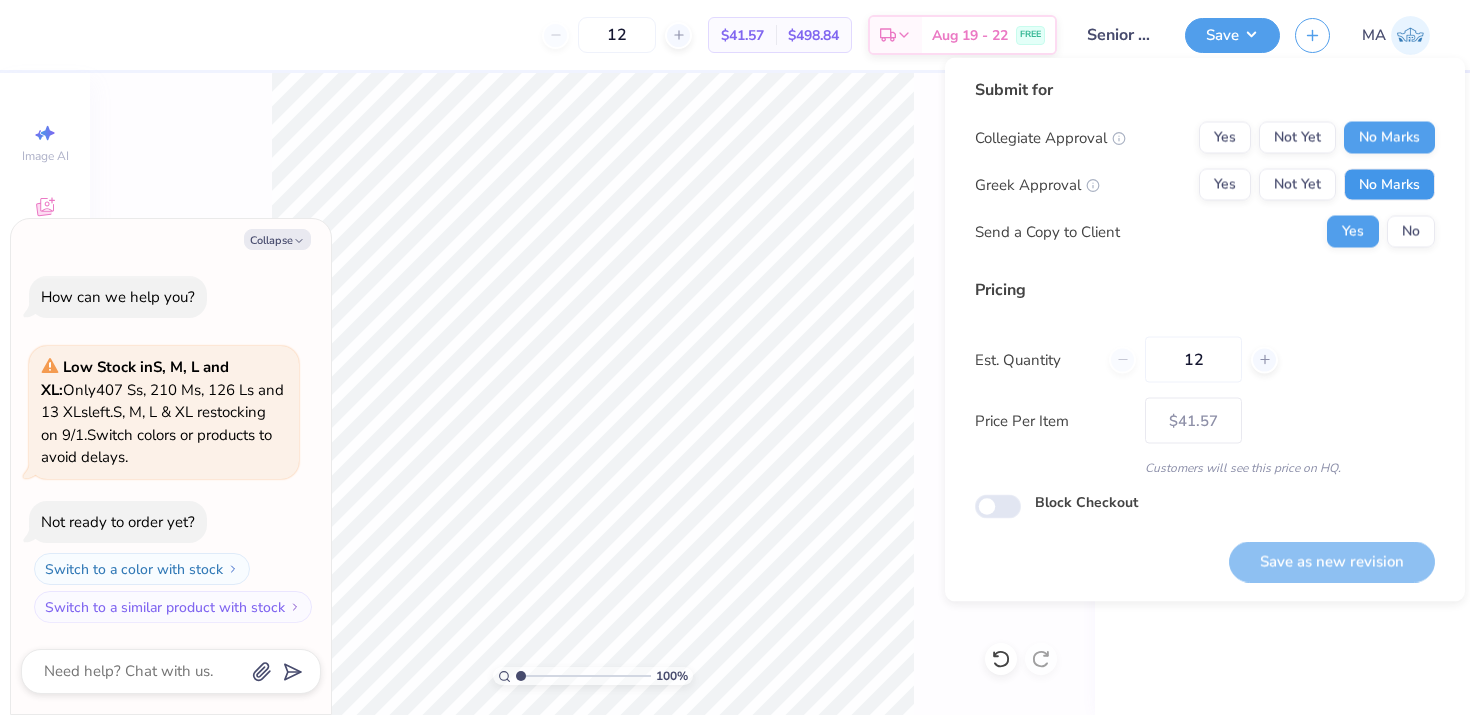 click on "No Marks" at bounding box center [1389, 185] 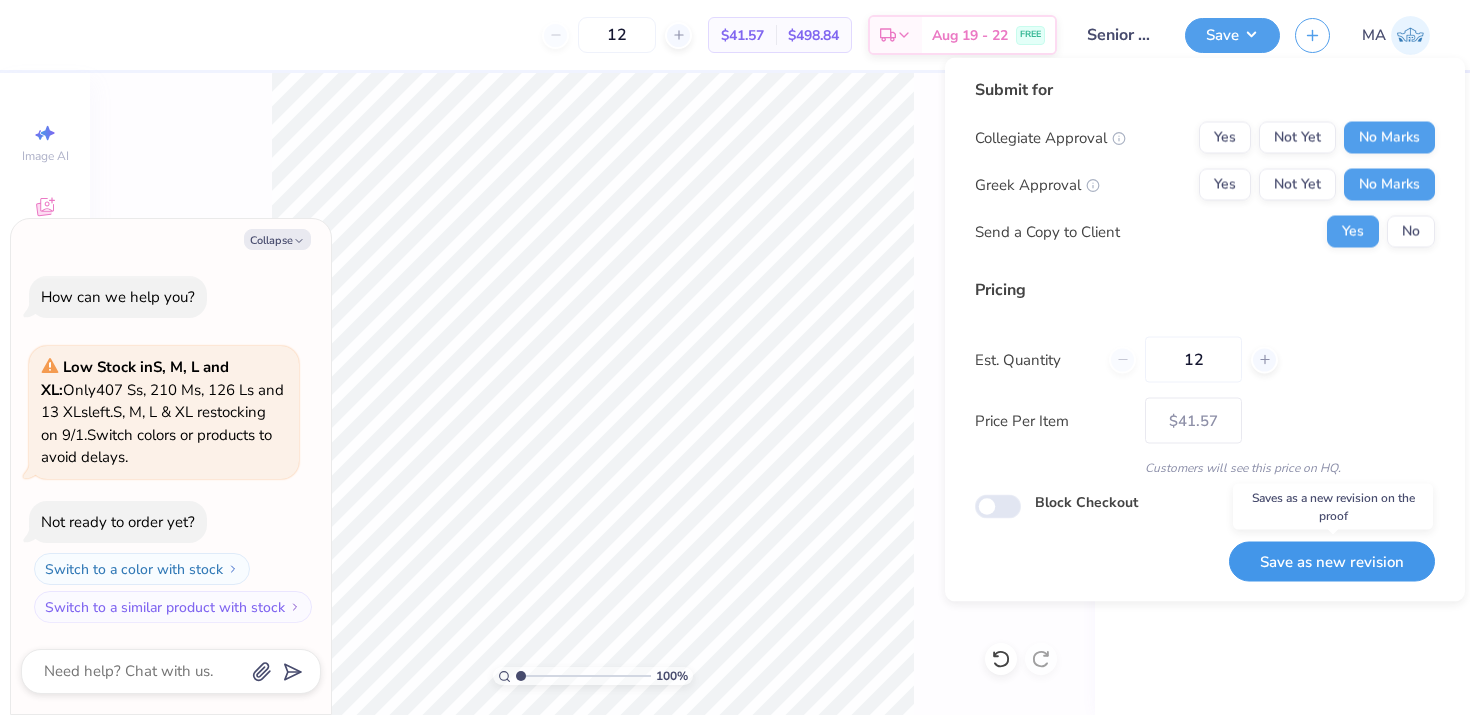 click on "Save as new revision" at bounding box center (1332, 561) 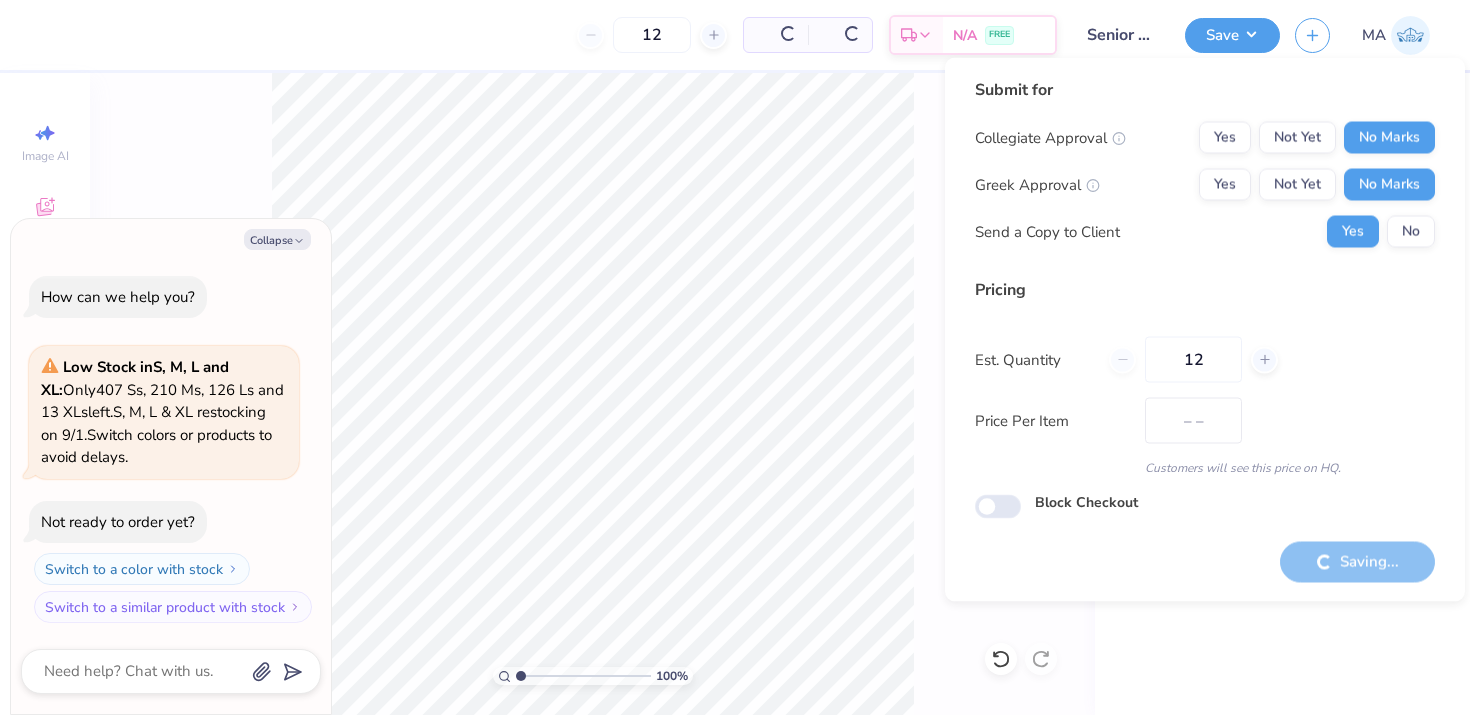 type on "$41.57" 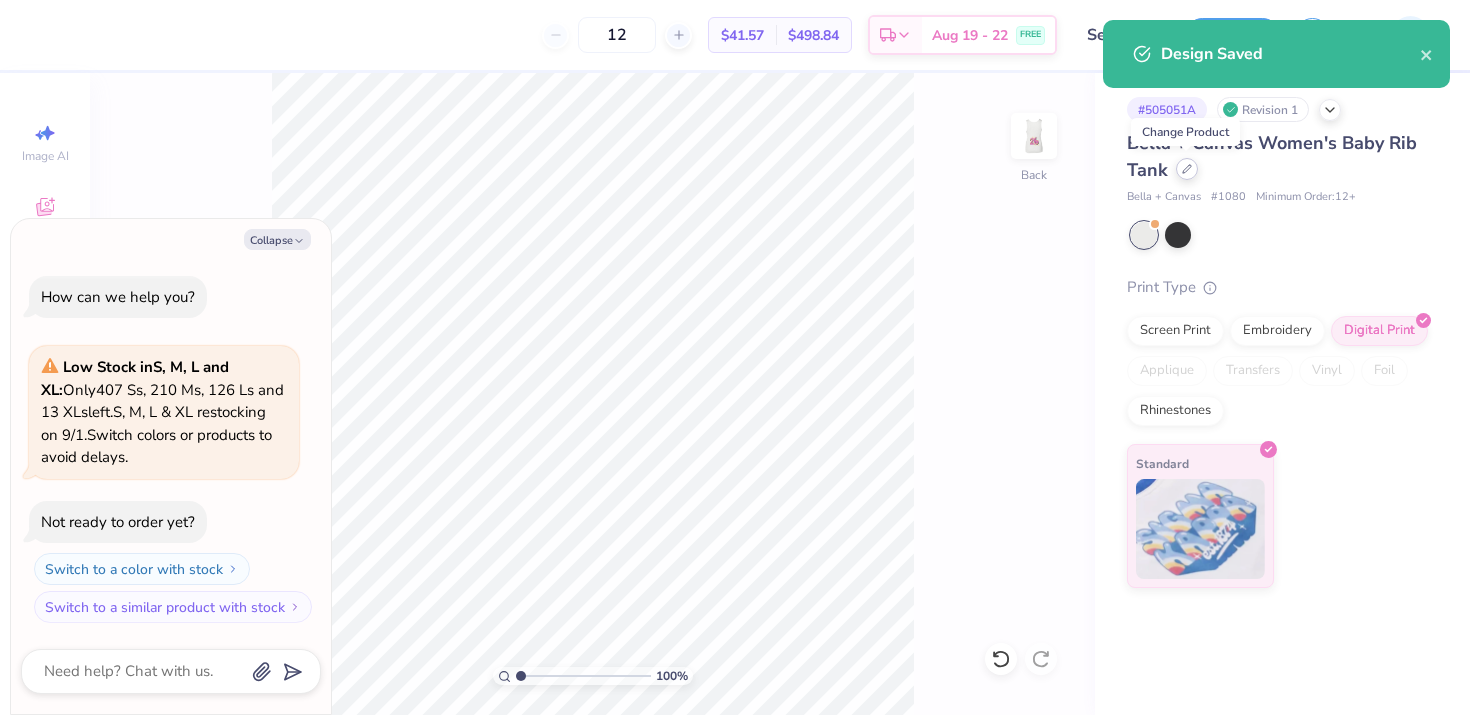click 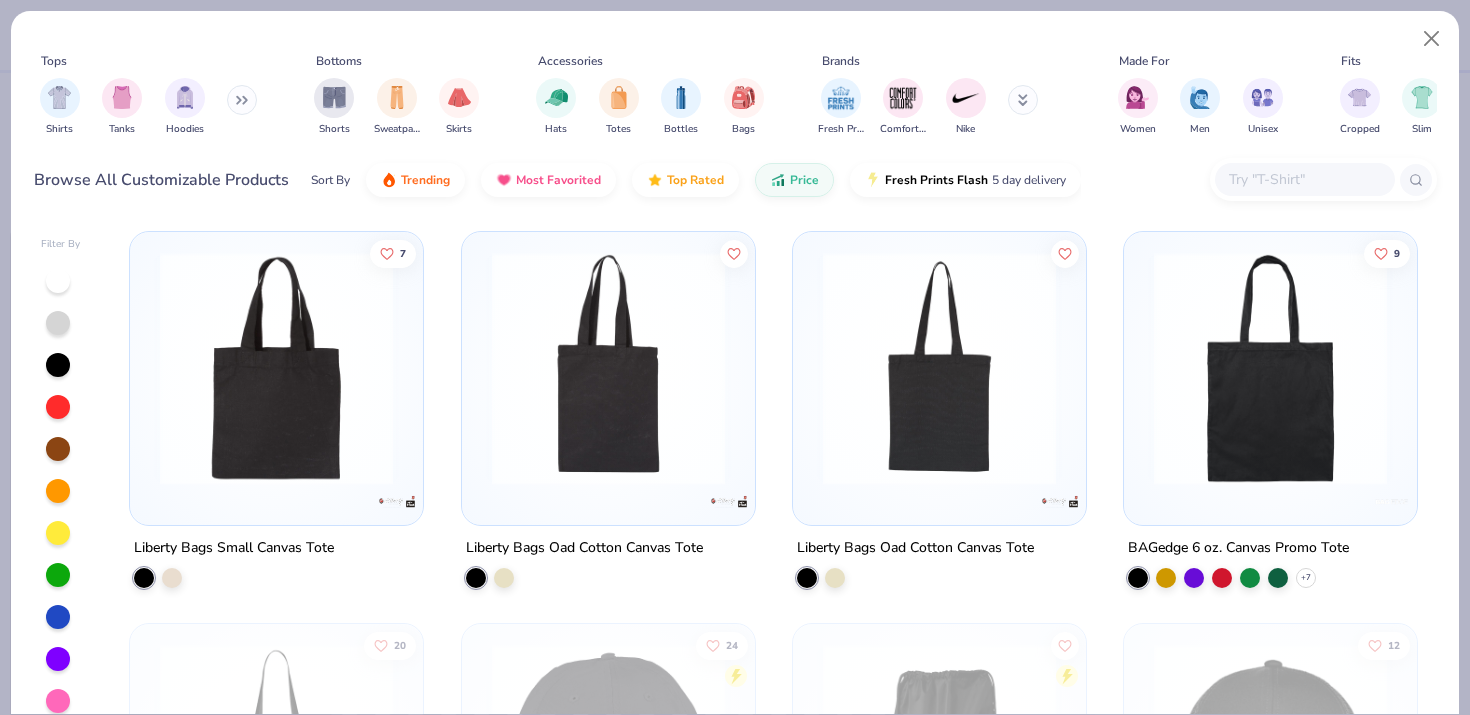 click at bounding box center [1304, 179] 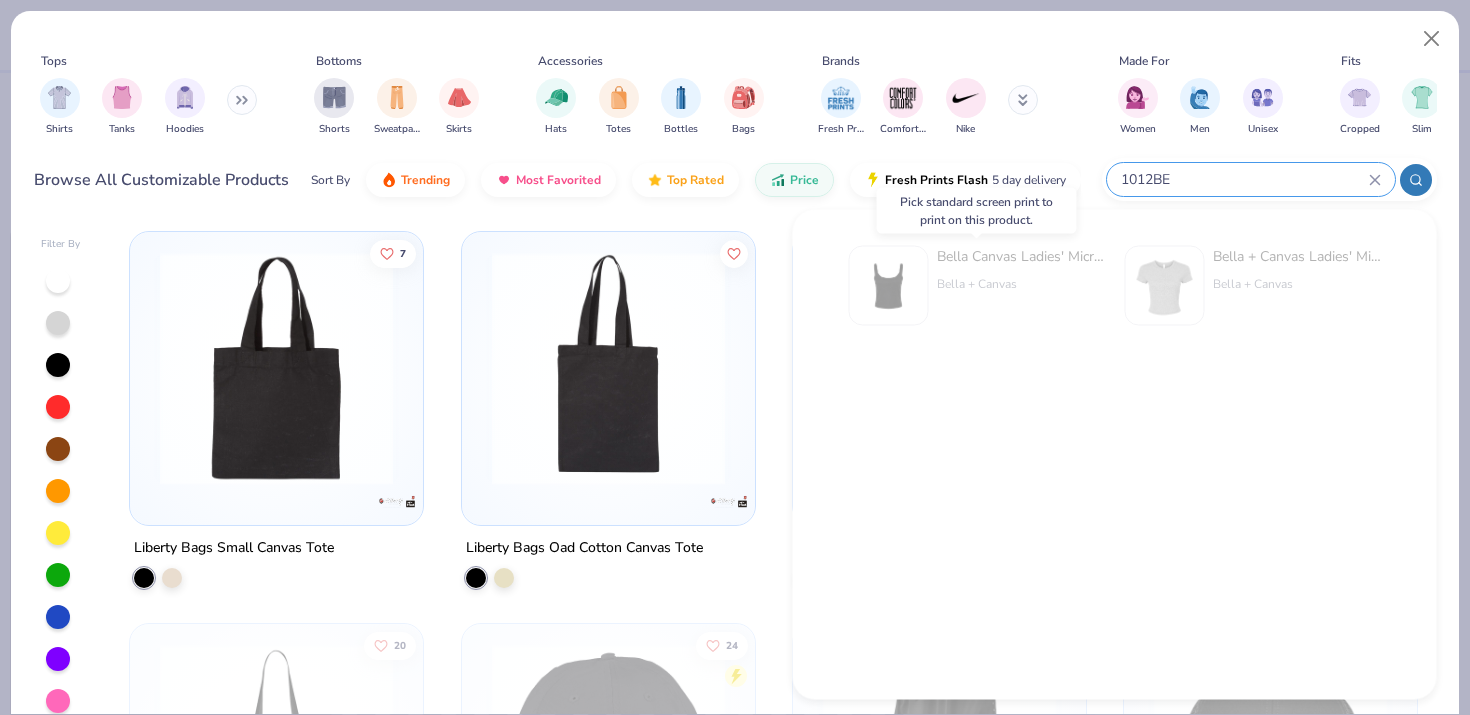 click at bounding box center (889, 286) 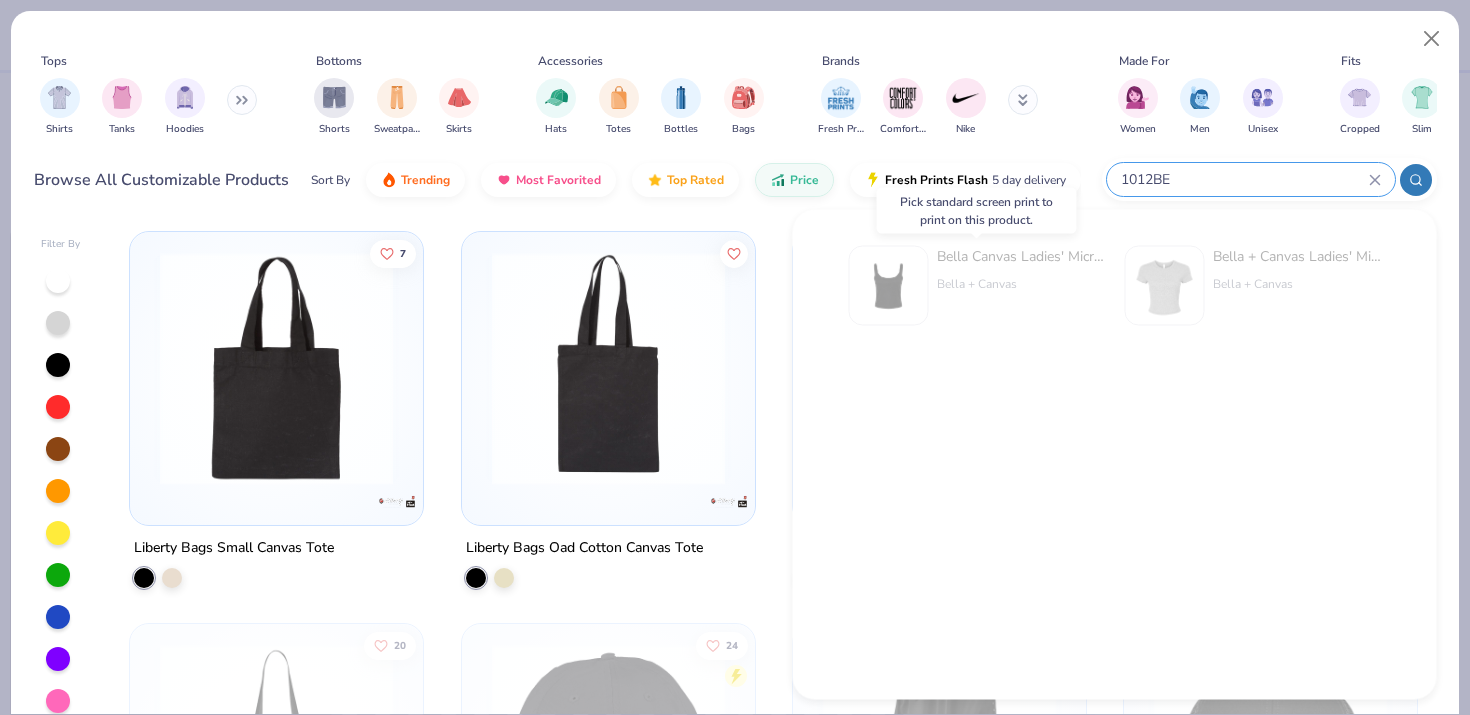 click at bounding box center [889, 286] 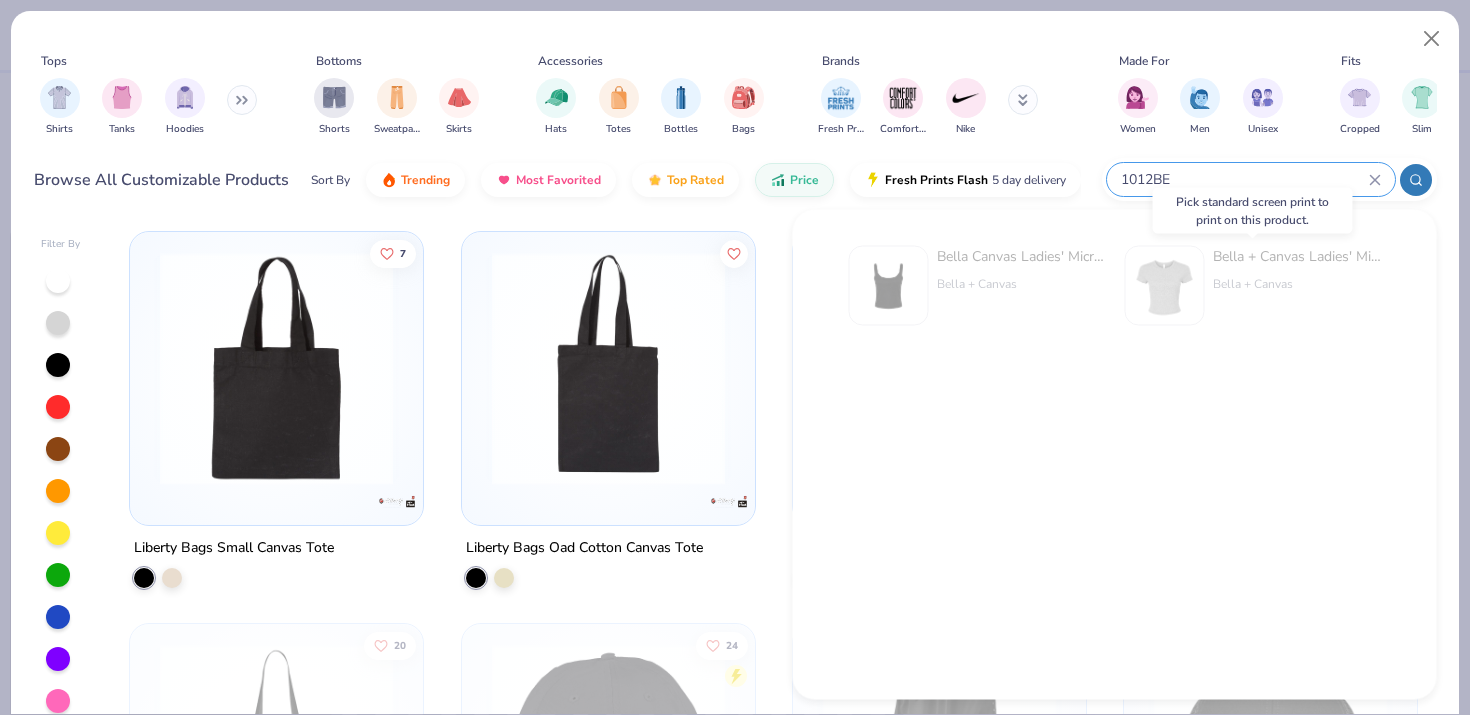 click at bounding box center [1165, 286] 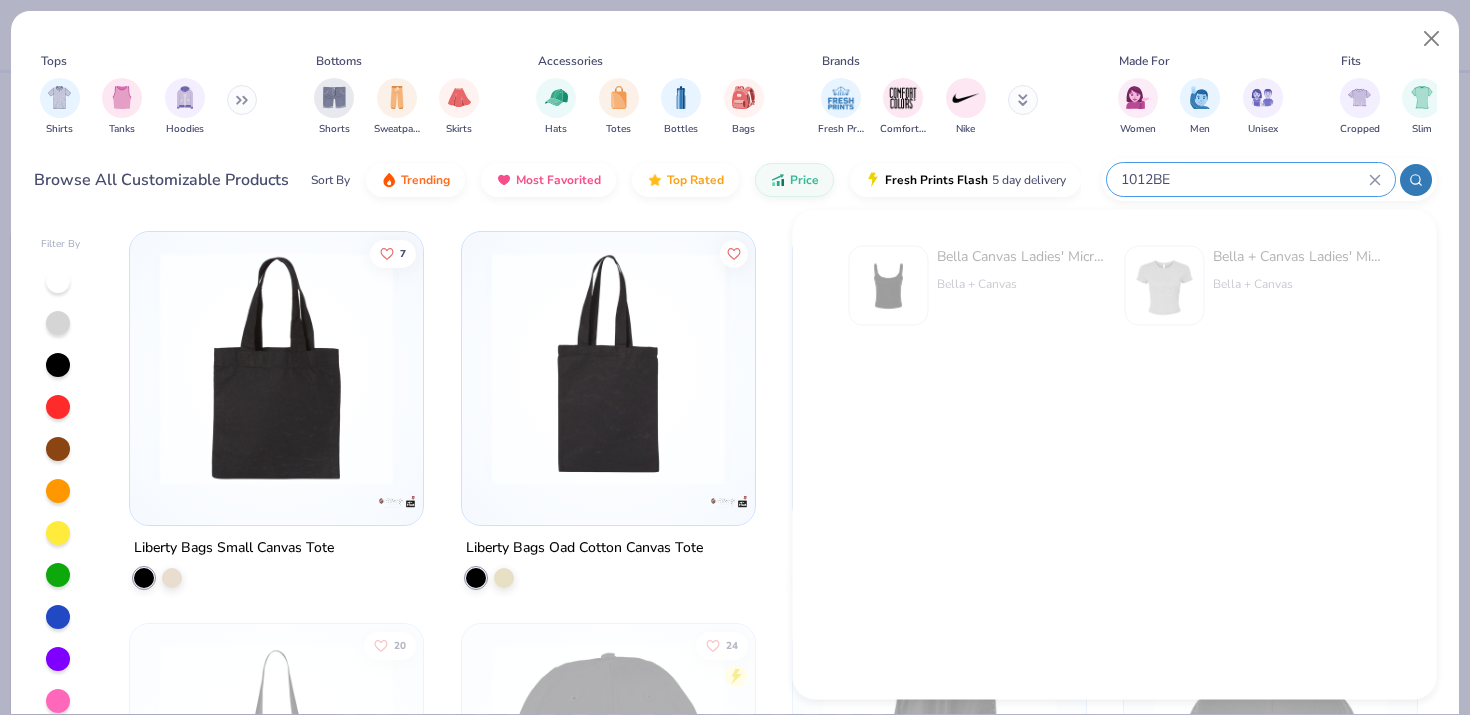 click on "1012BE" at bounding box center [1244, 179] 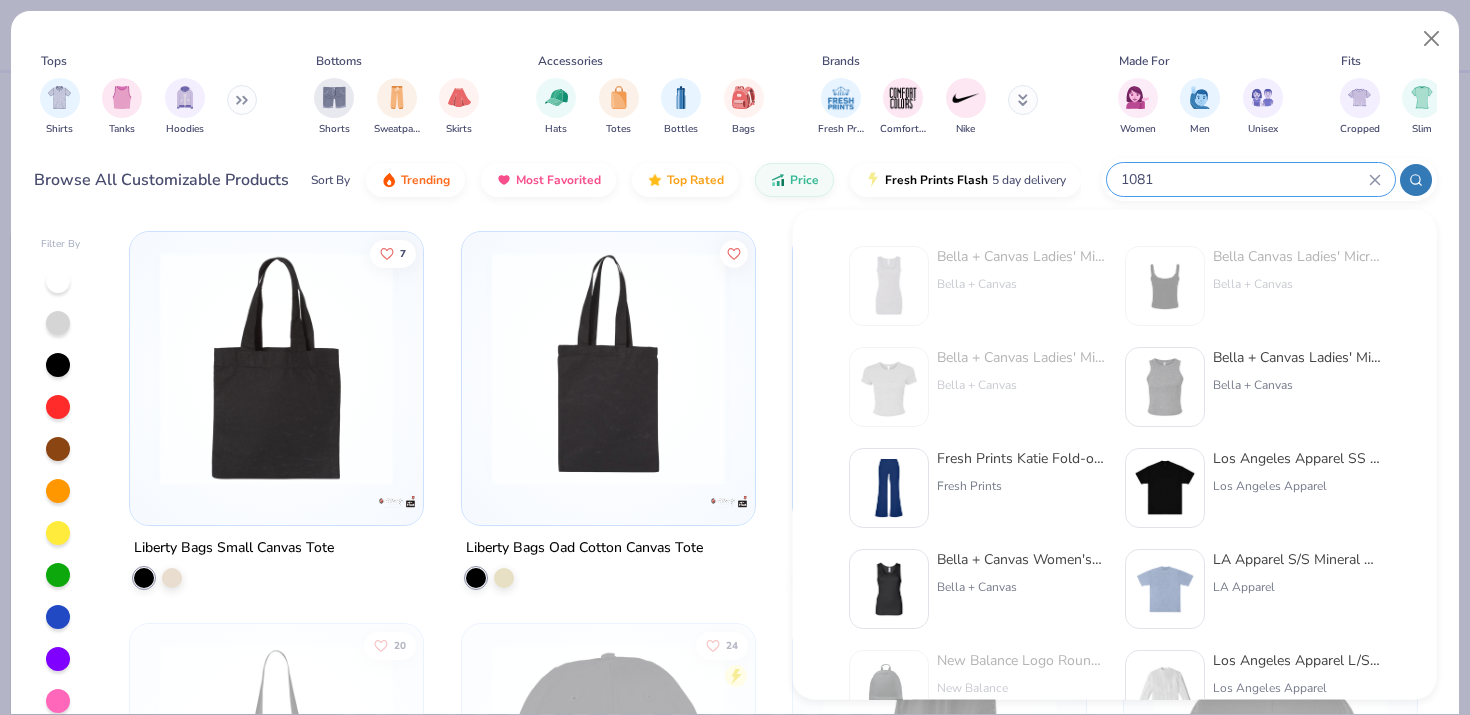 type on "1081" 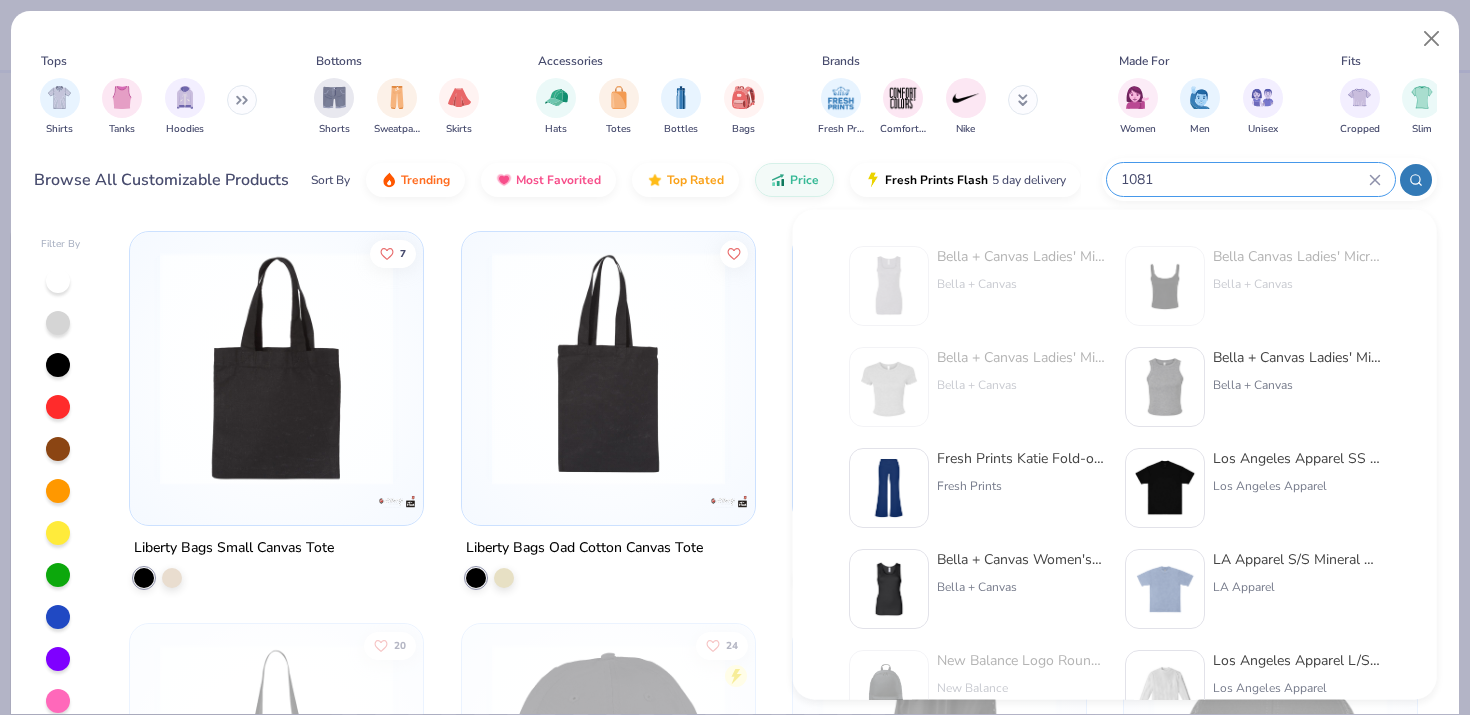 click at bounding box center [889, 589] 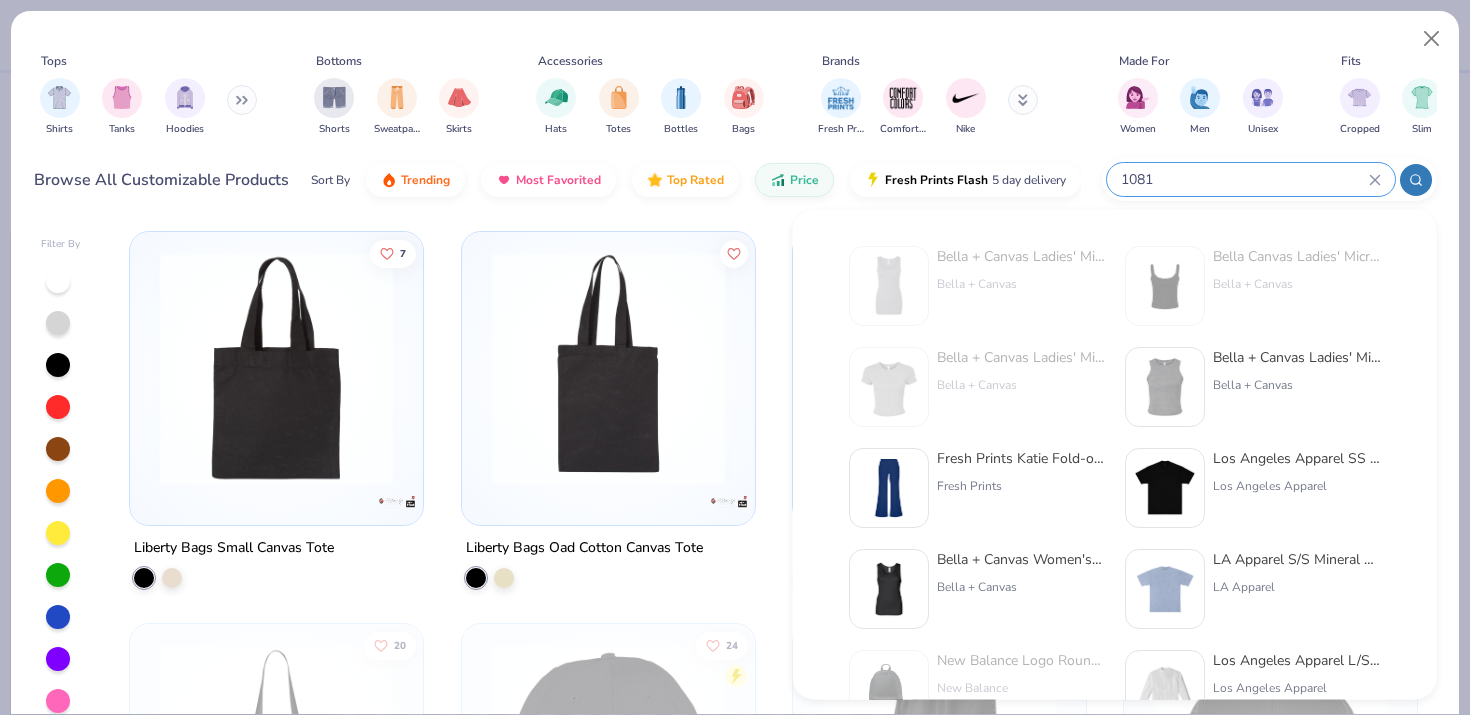type 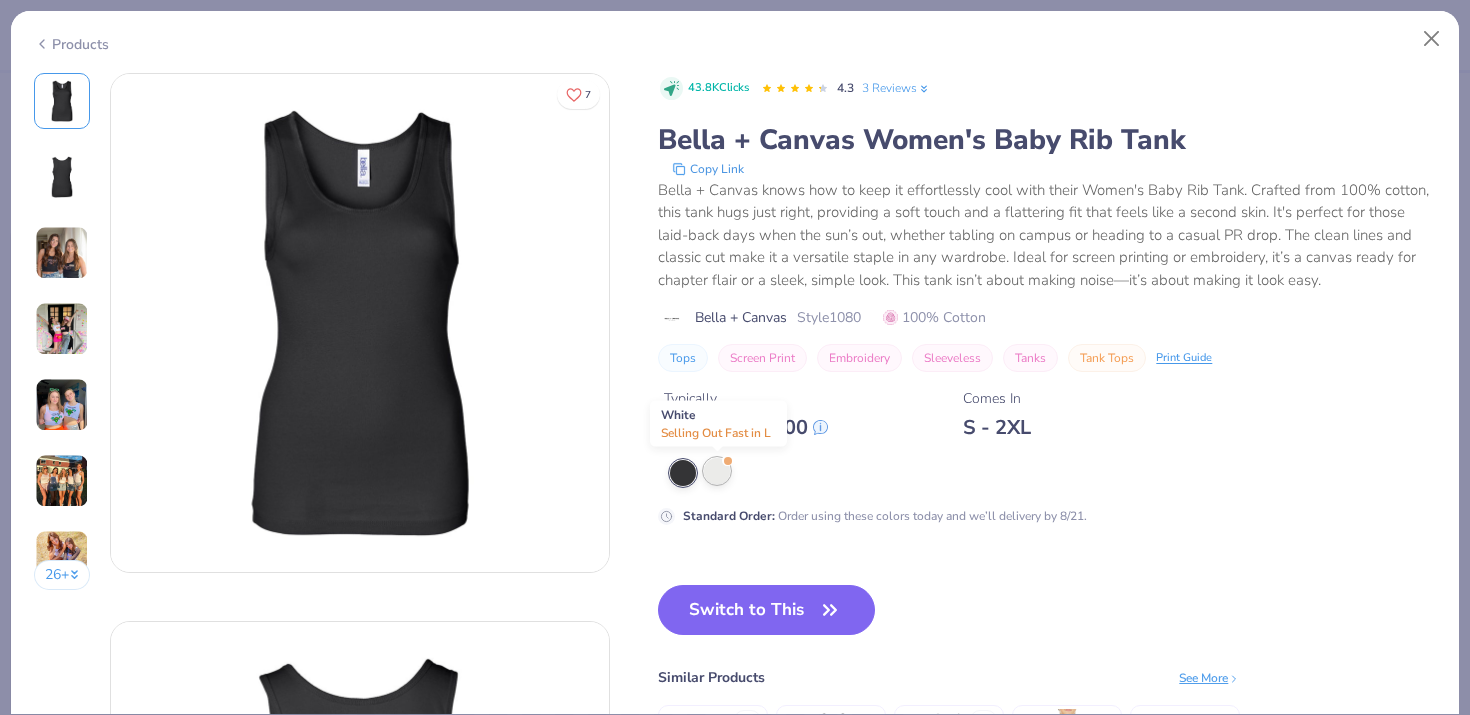 click at bounding box center (717, 471) 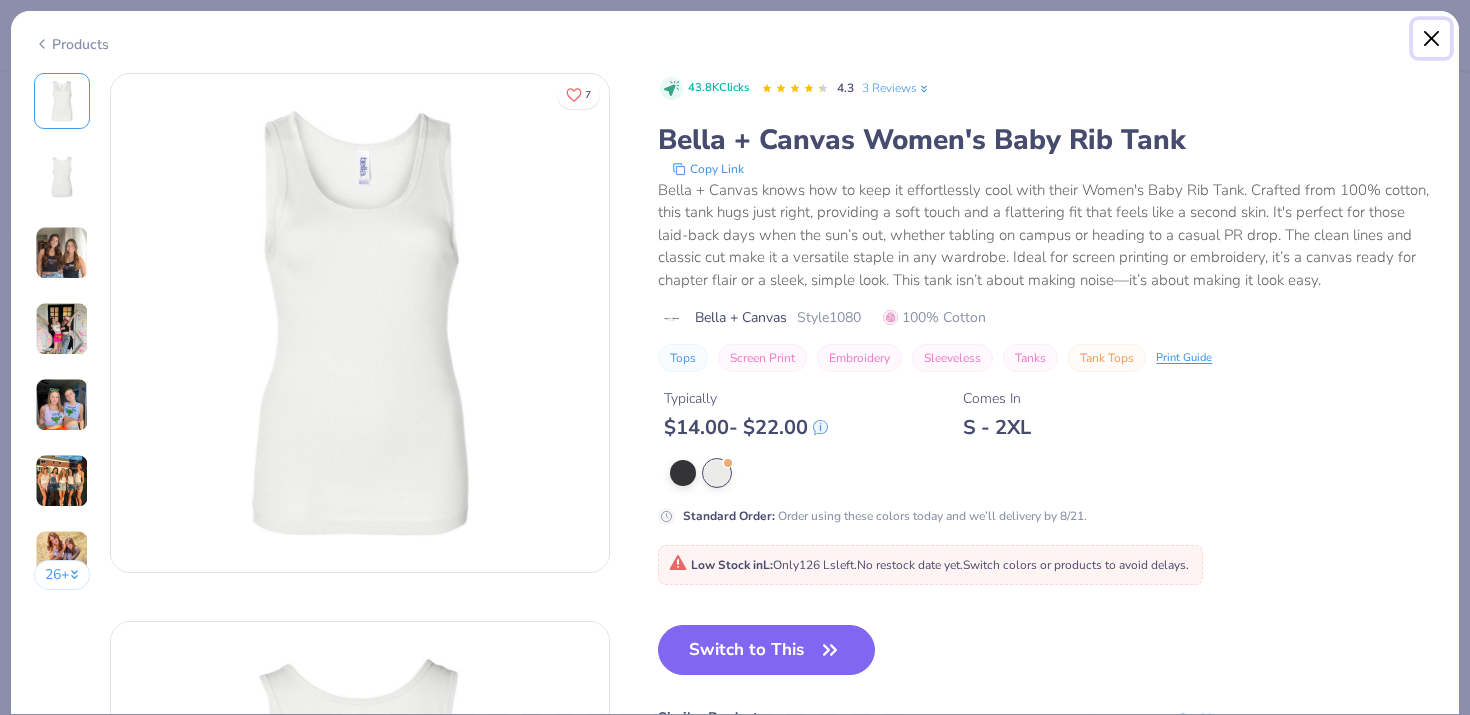 click at bounding box center (1432, 39) 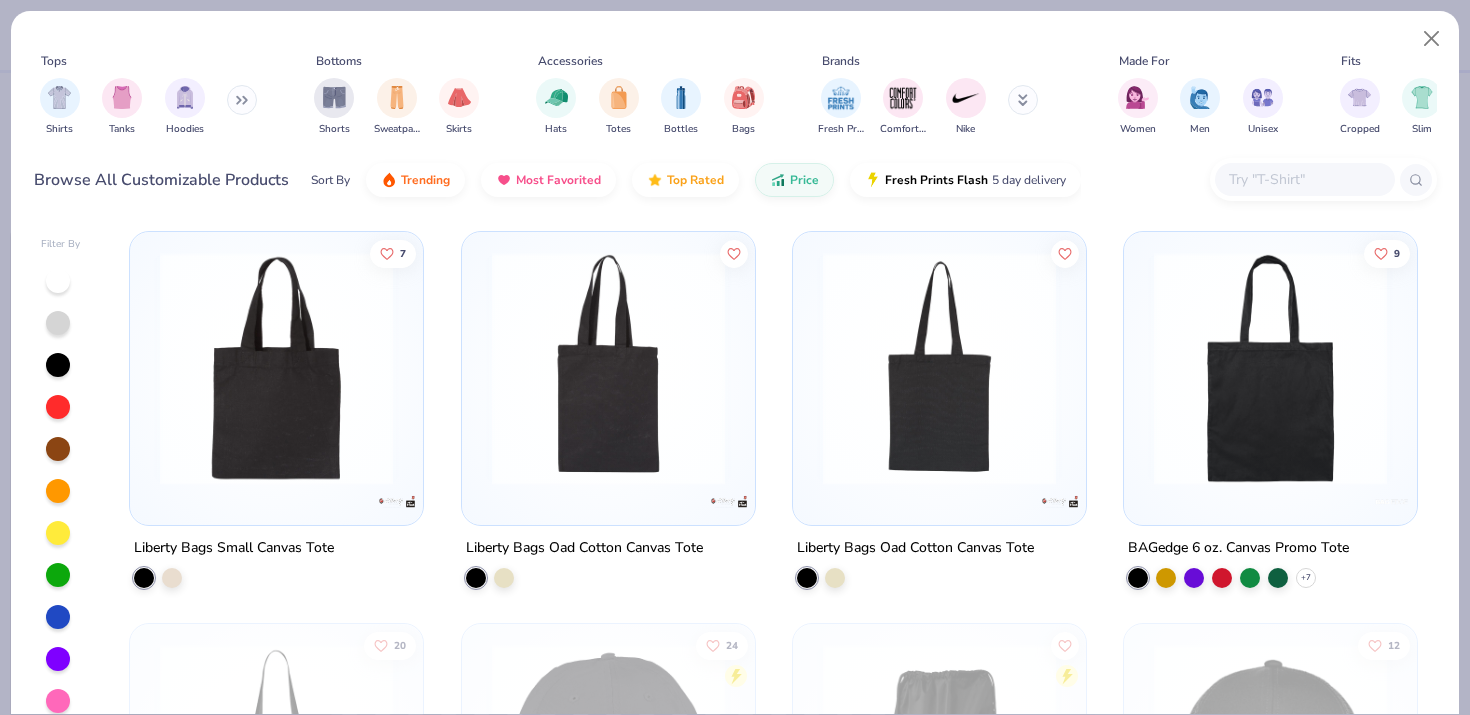 click at bounding box center (1304, 179) 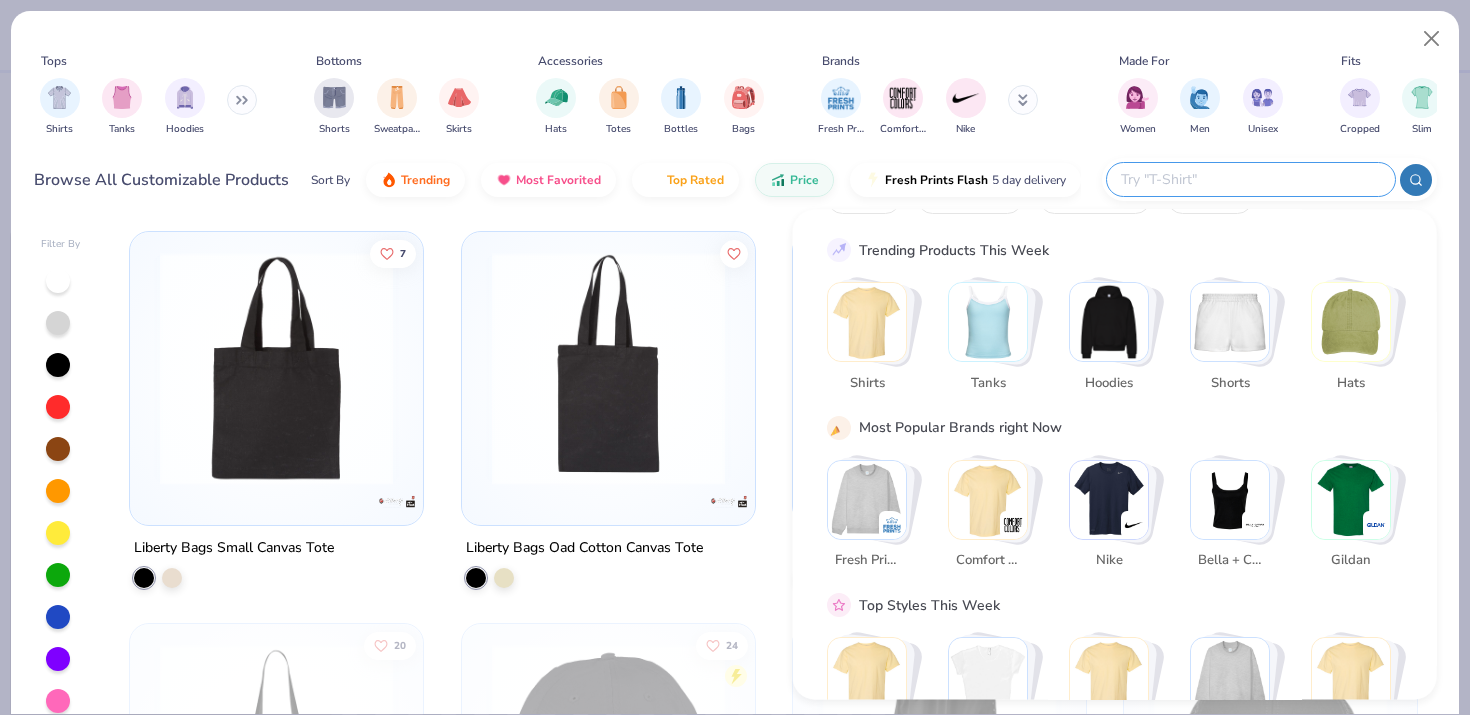 scroll, scrollTop: 66, scrollLeft: 0, axis: vertical 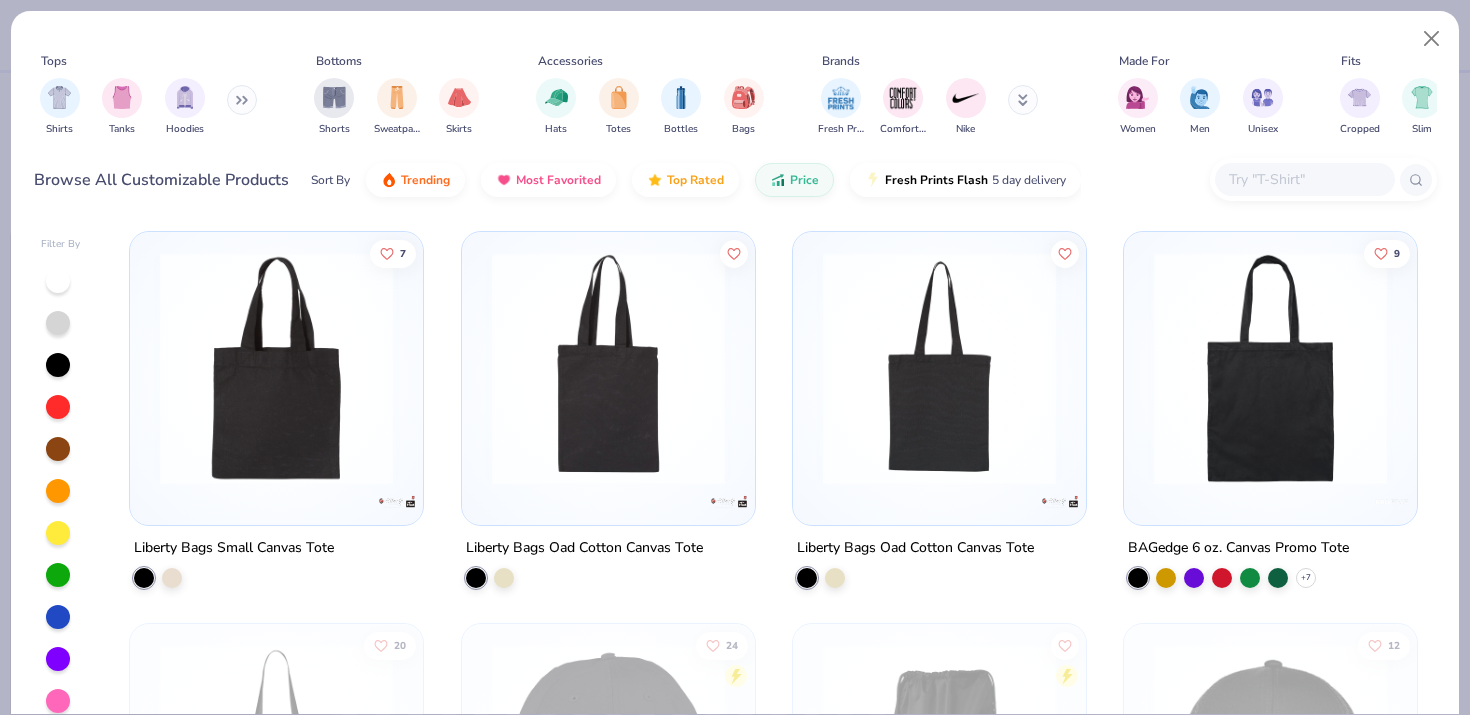 click at bounding box center [1304, 179] 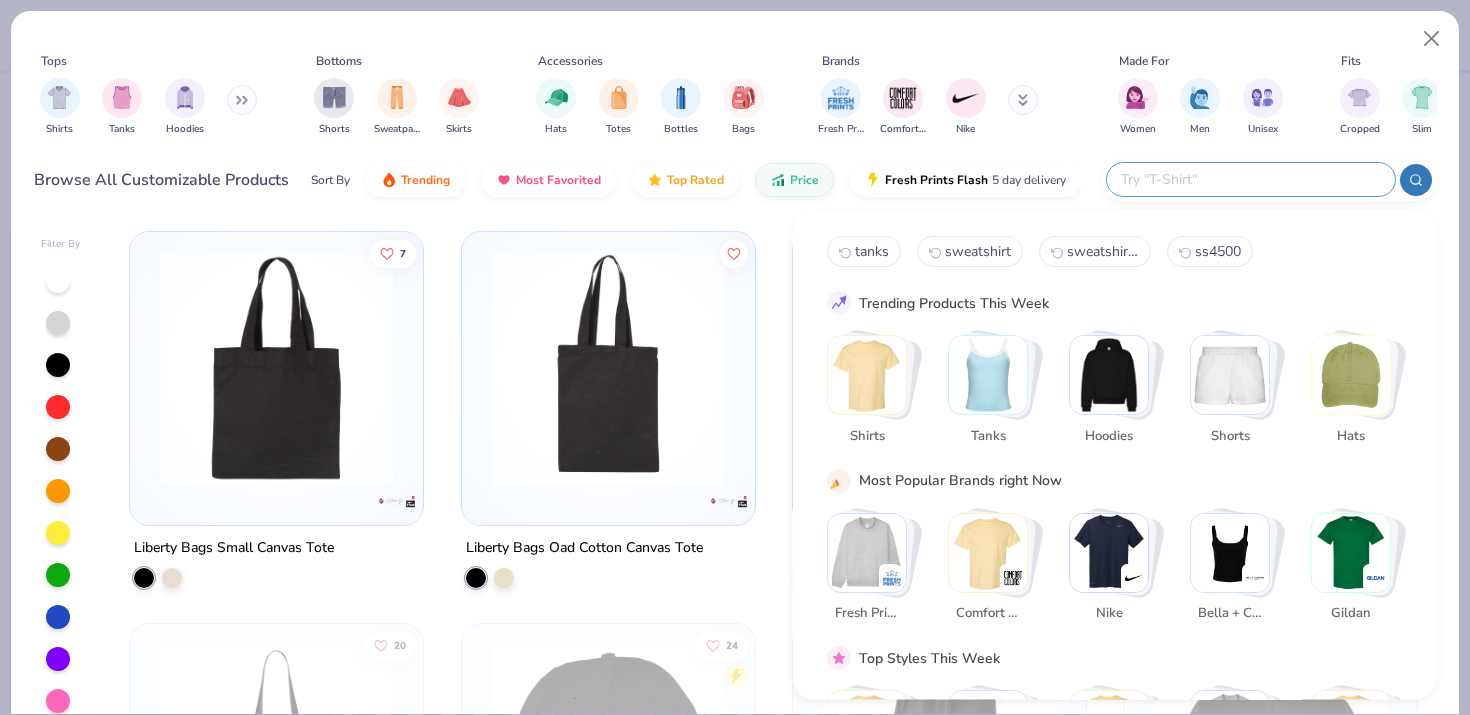 click at bounding box center (988, 375) 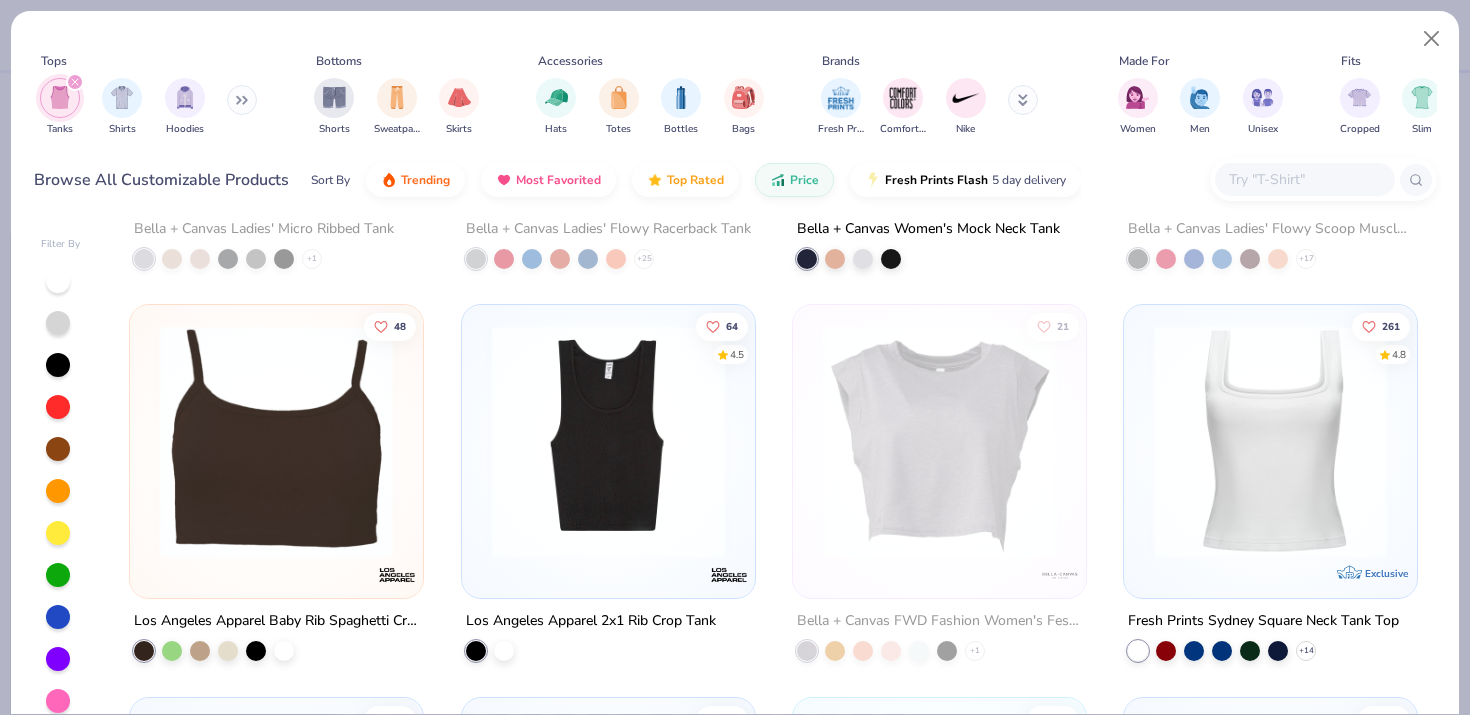 scroll, scrollTop: 1890, scrollLeft: 0, axis: vertical 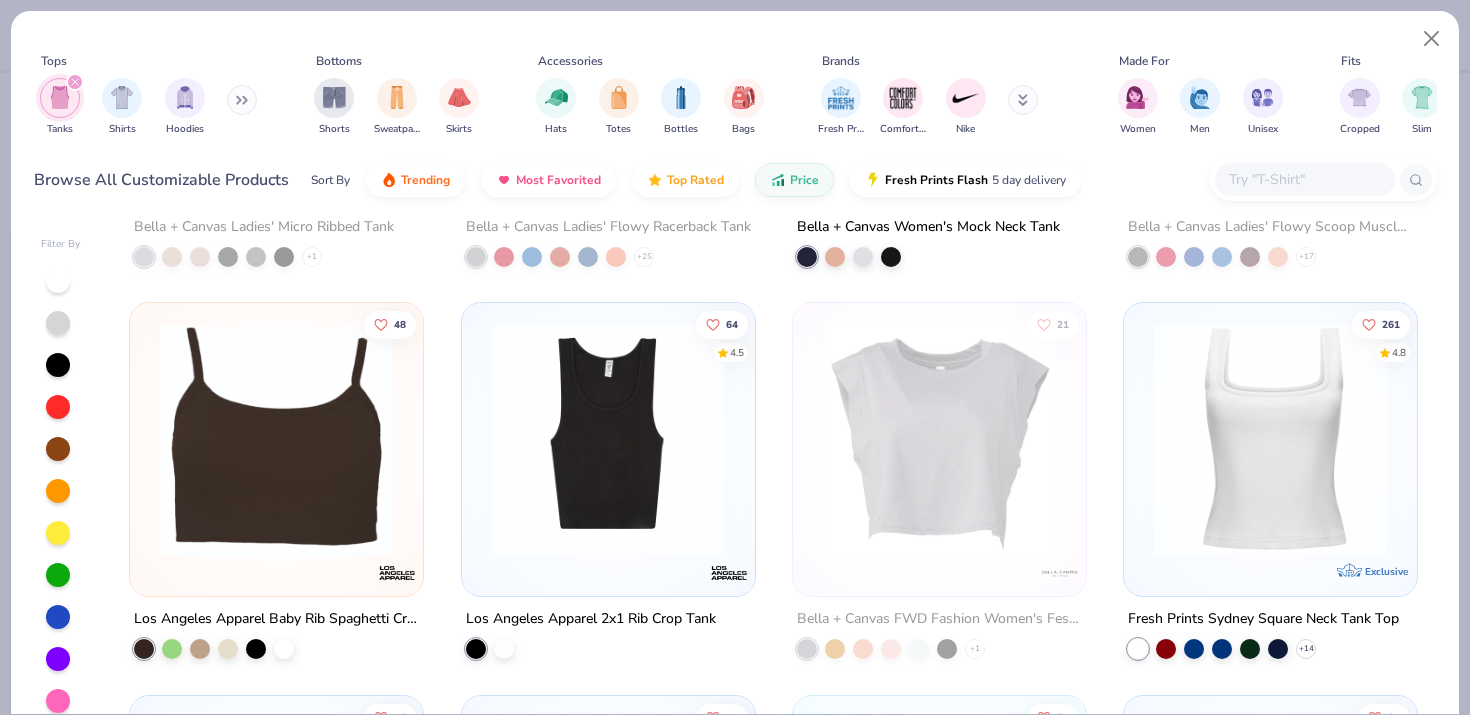 click at bounding box center [608, 439] 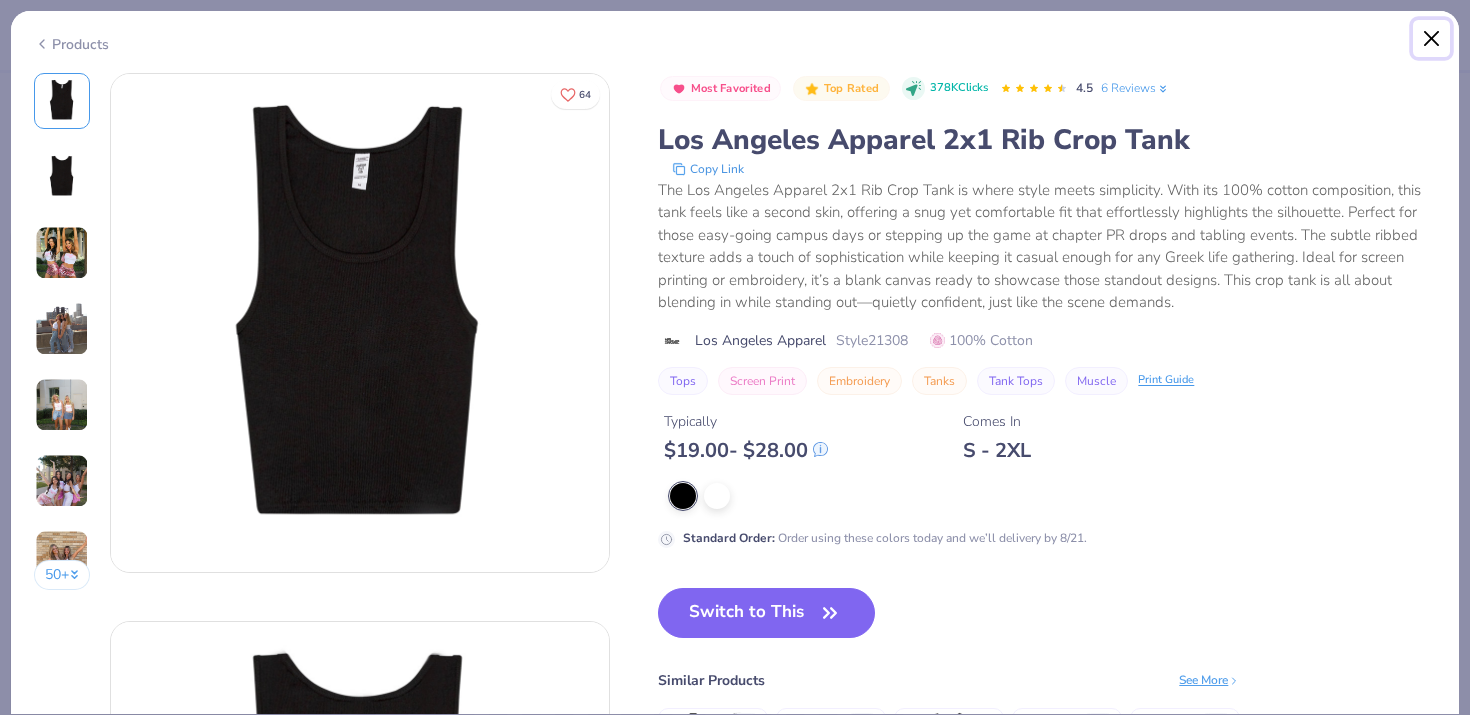 click at bounding box center [1432, 39] 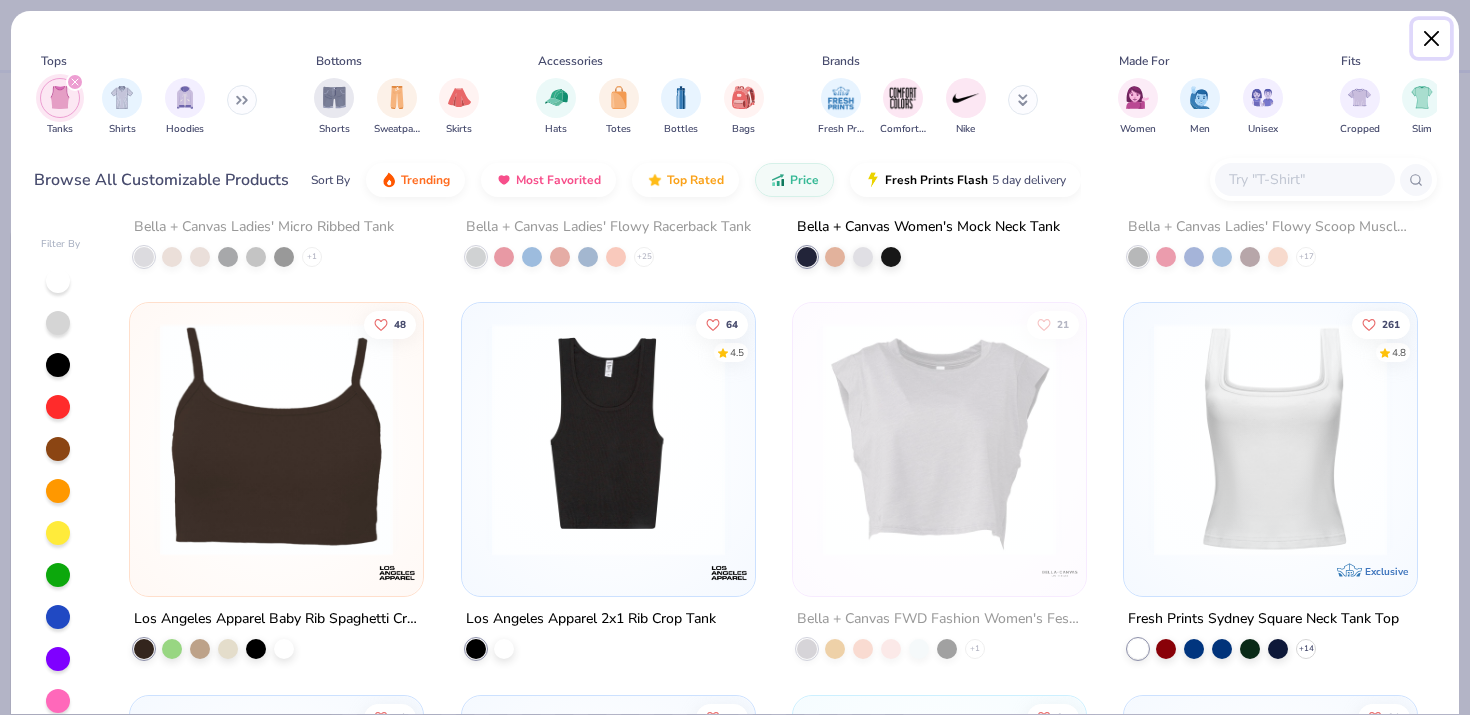 click at bounding box center [1432, 39] 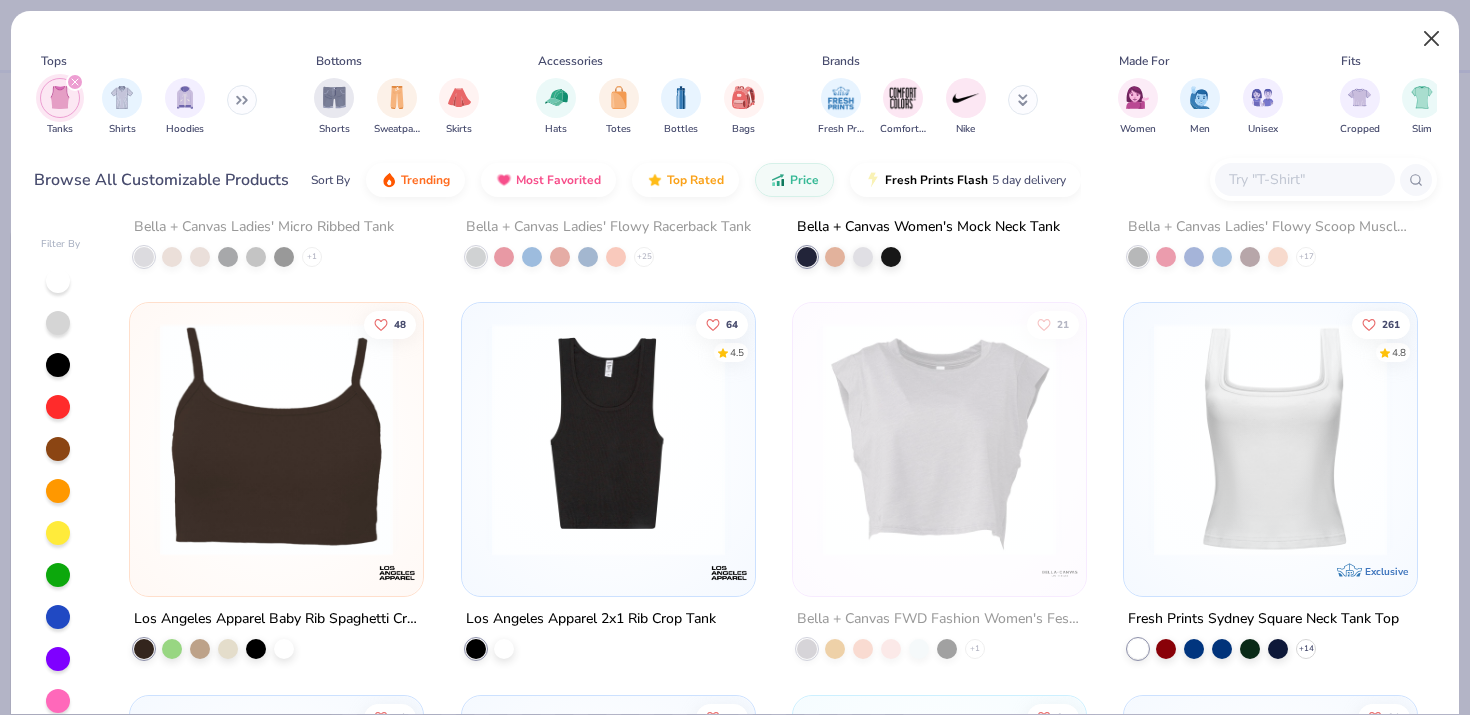 type on "x" 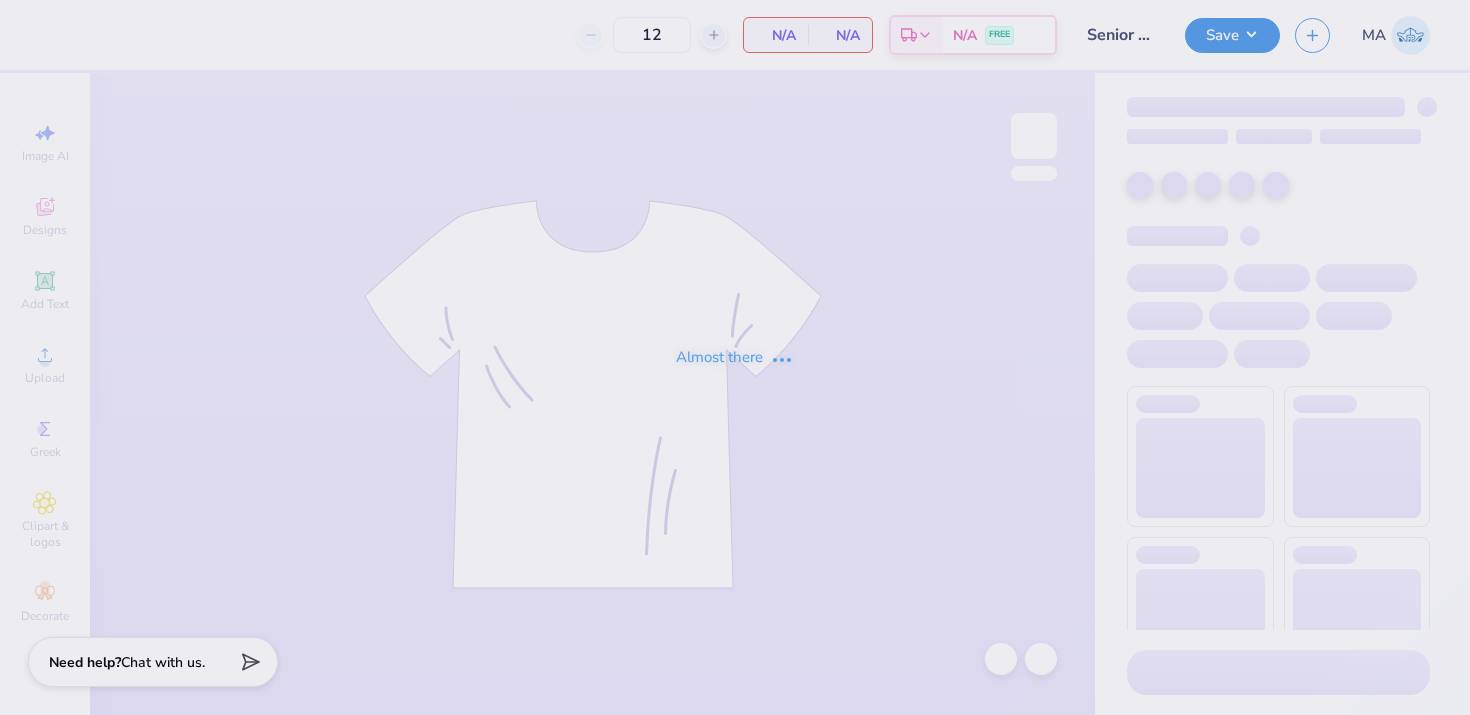 scroll, scrollTop: 0, scrollLeft: 0, axis: both 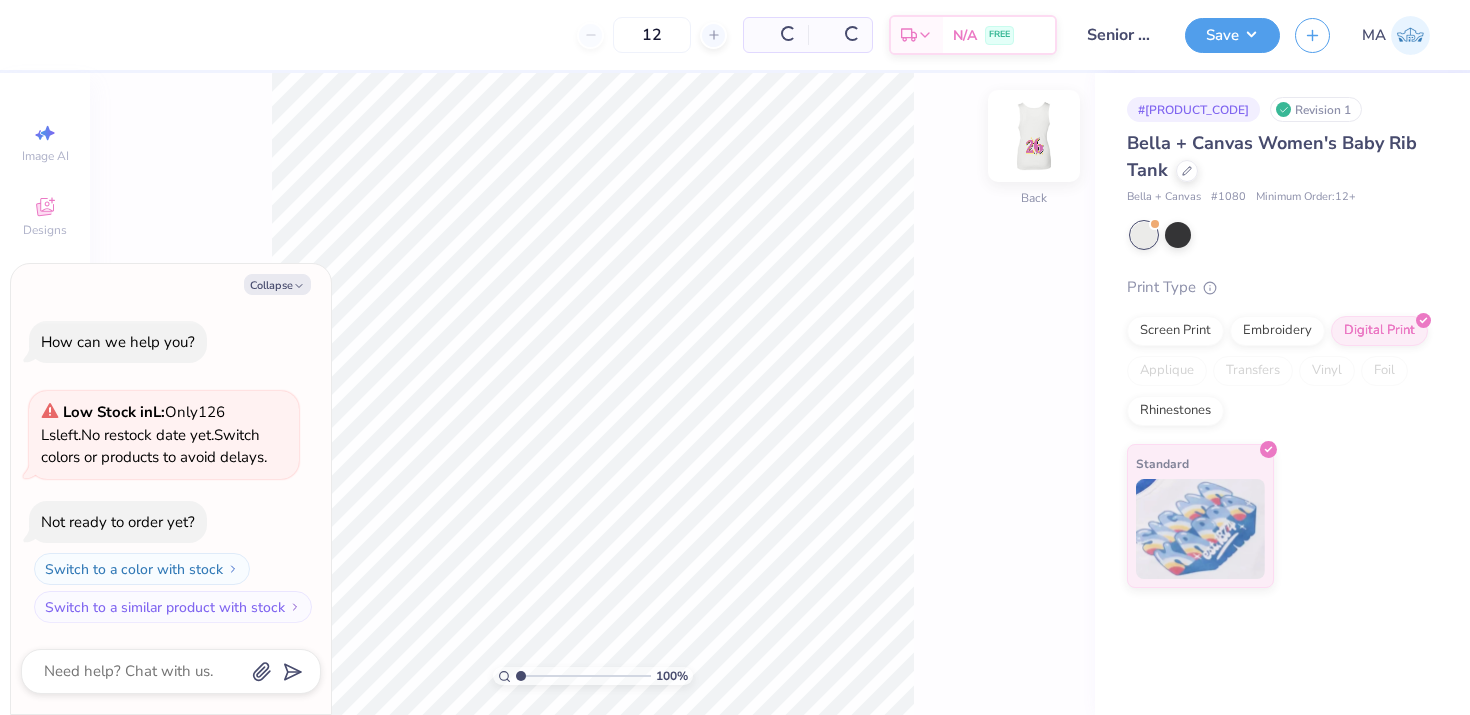 click at bounding box center (1034, 136) 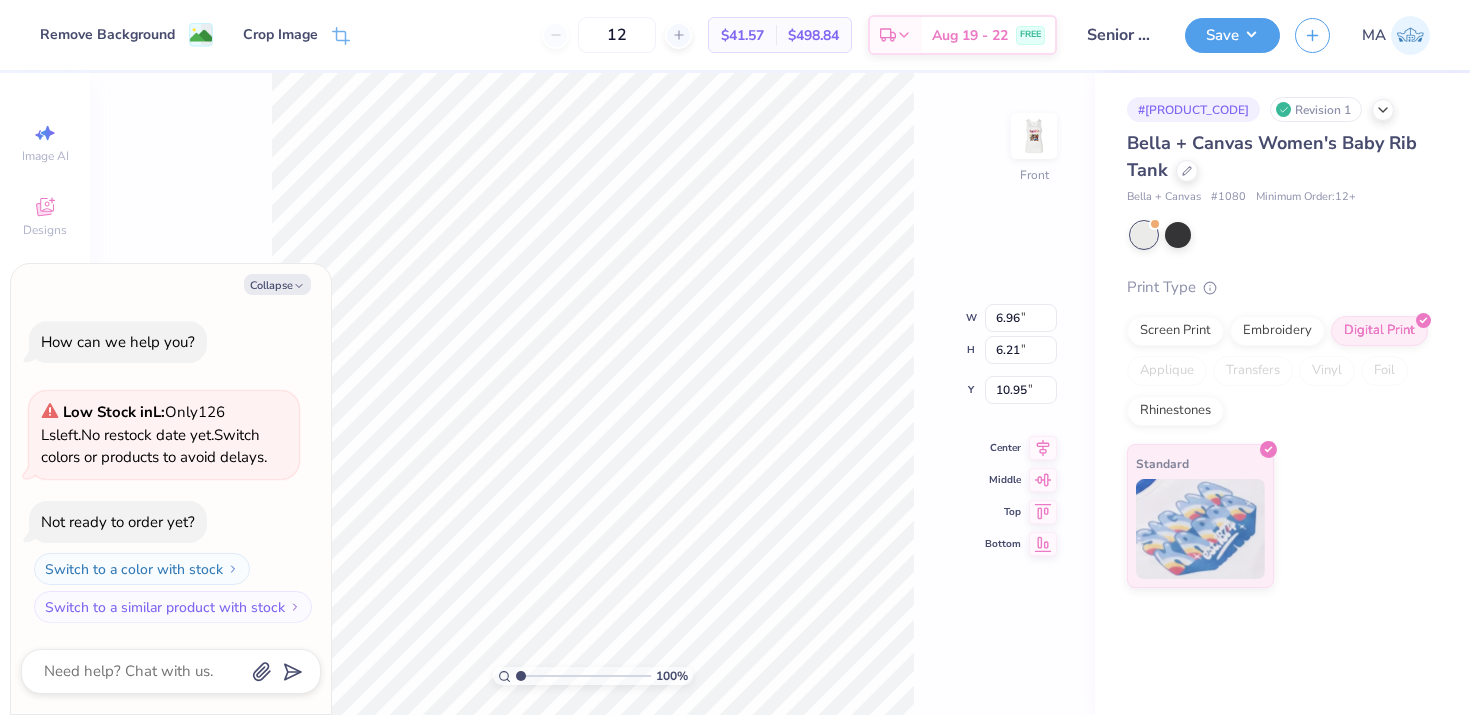 type on "x" 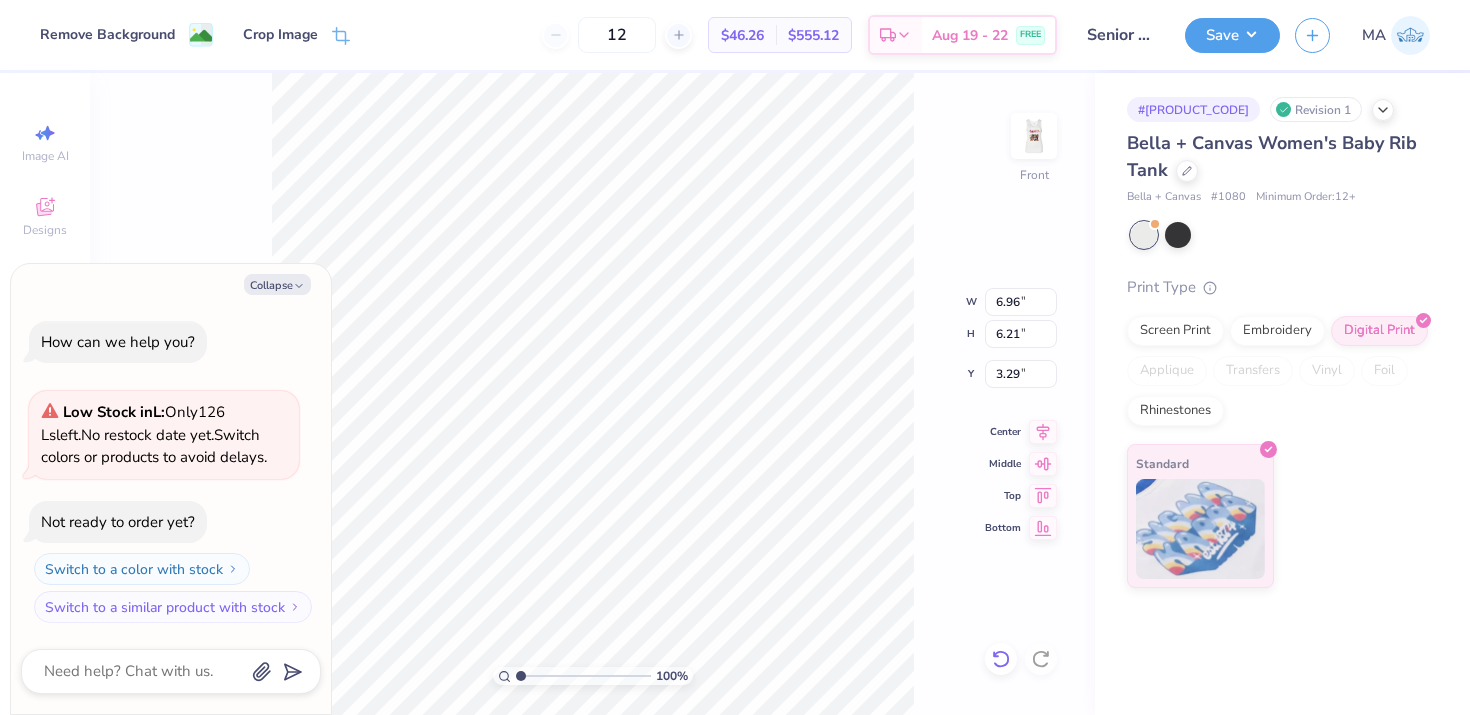 click 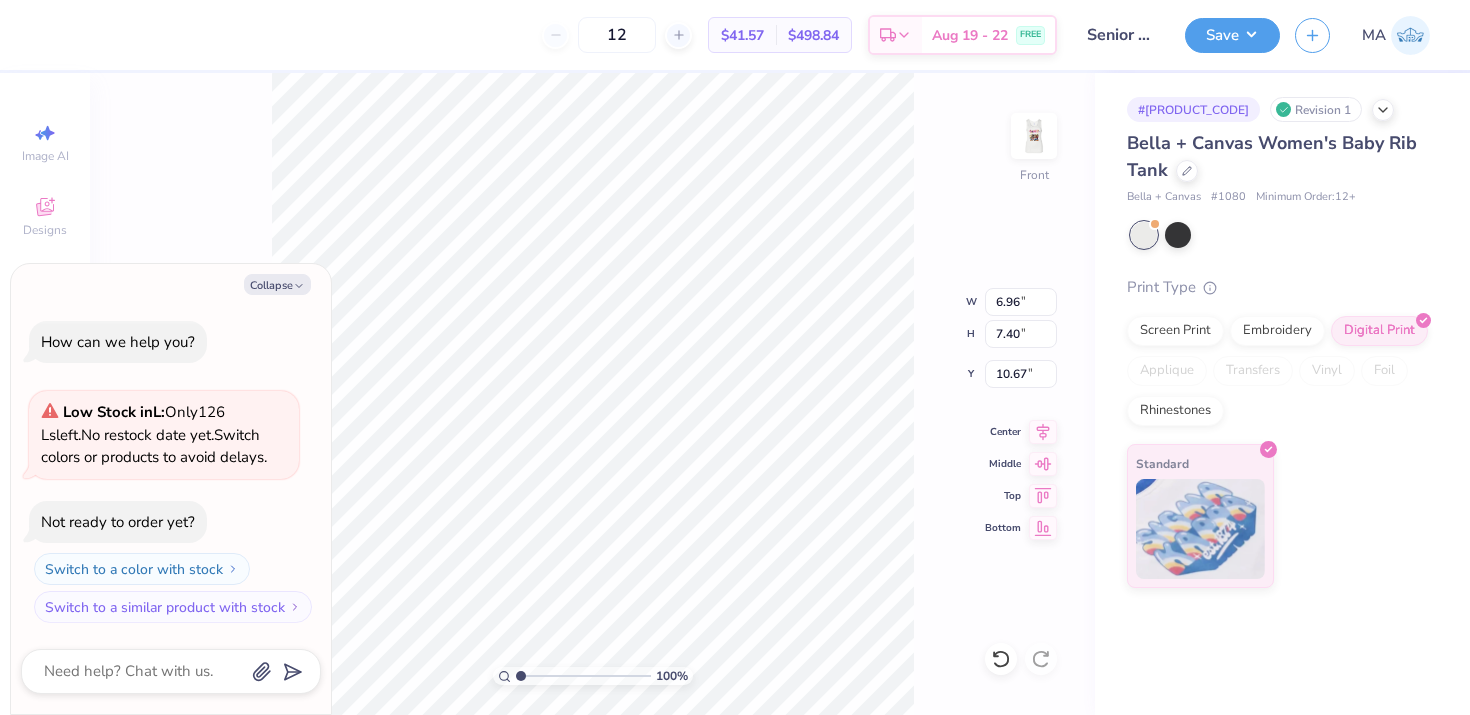 type on "x" 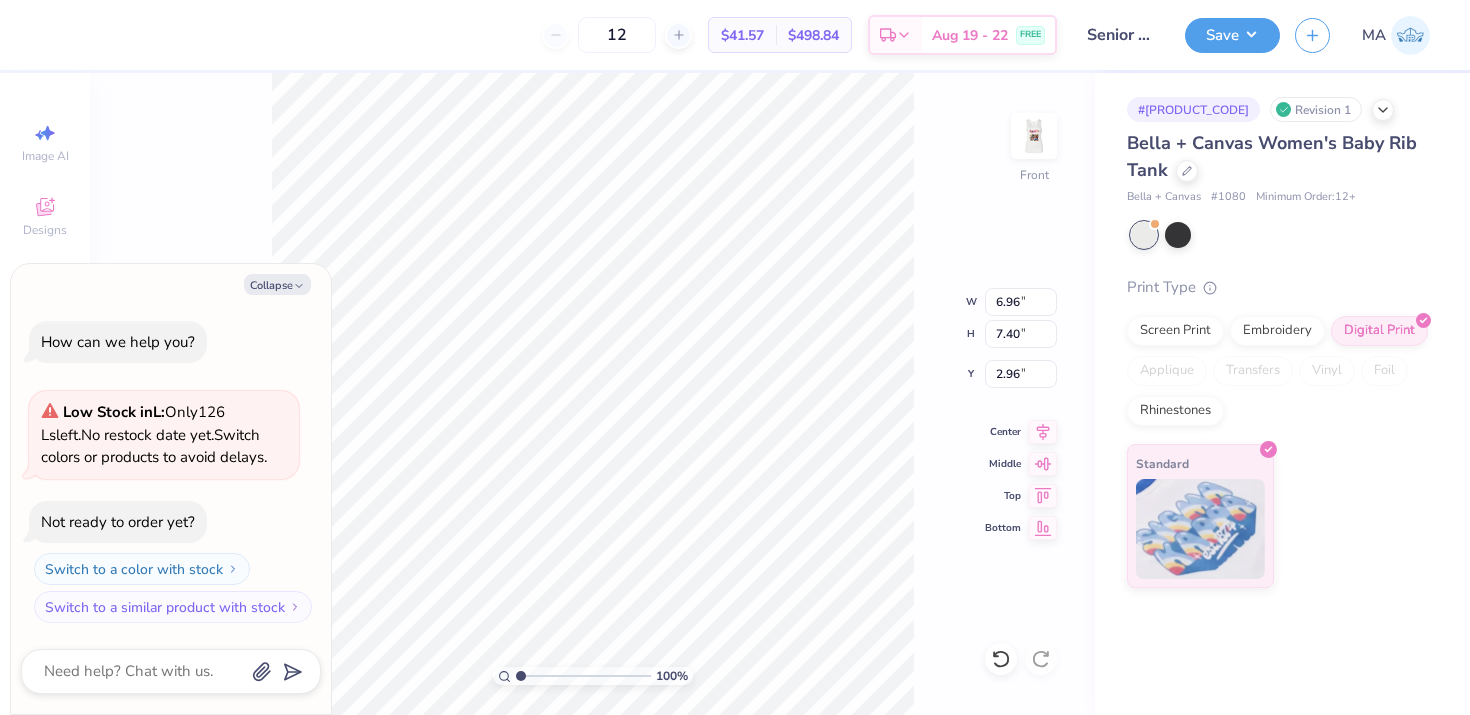type on "x" 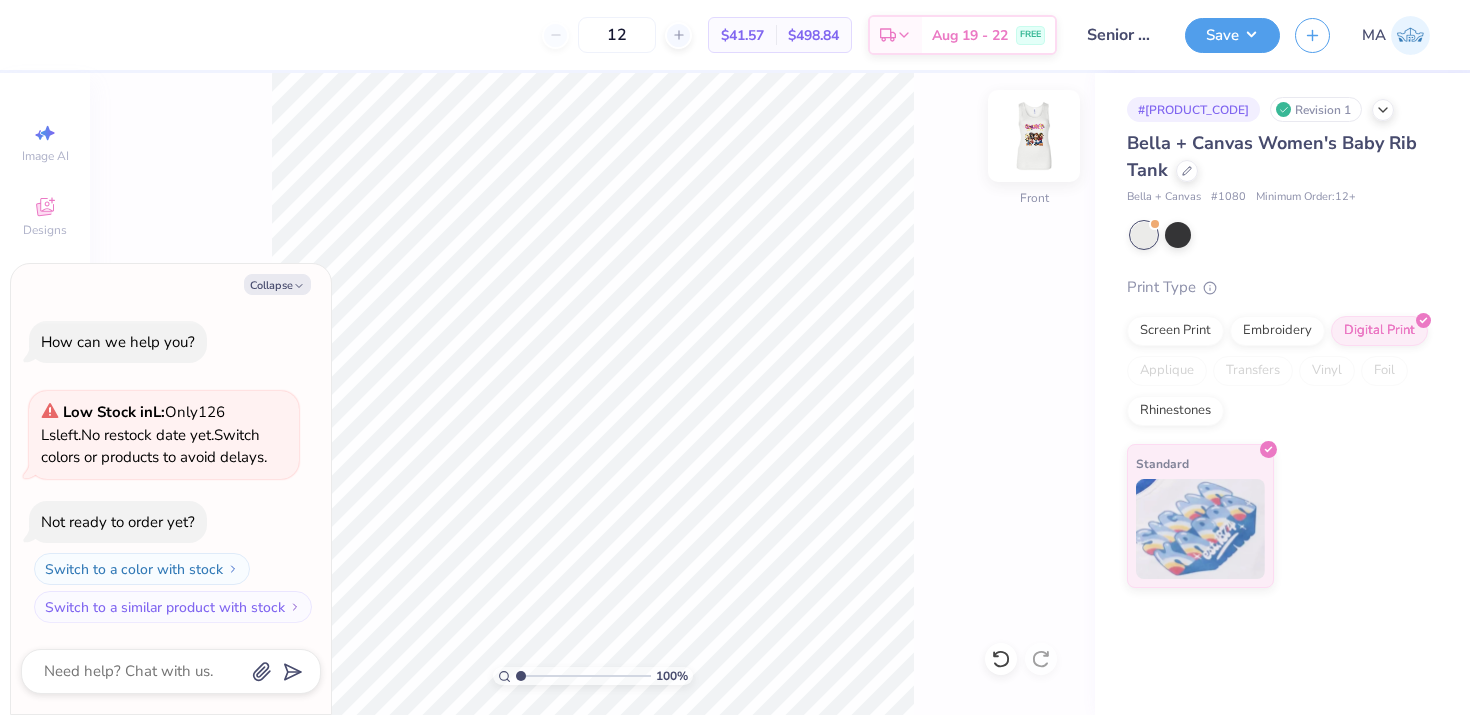 click at bounding box center [1034, 136] 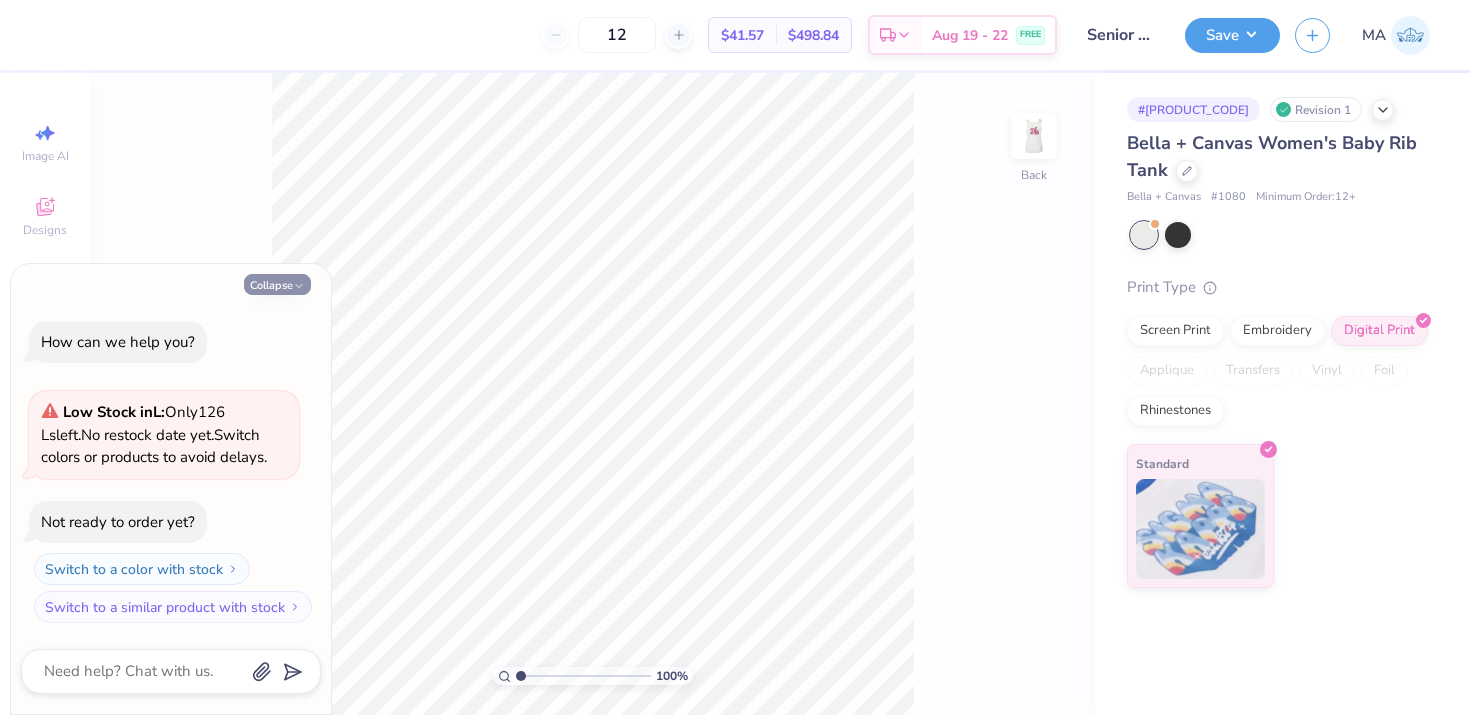 click on "Collapse" at bounding box center [277, 284] 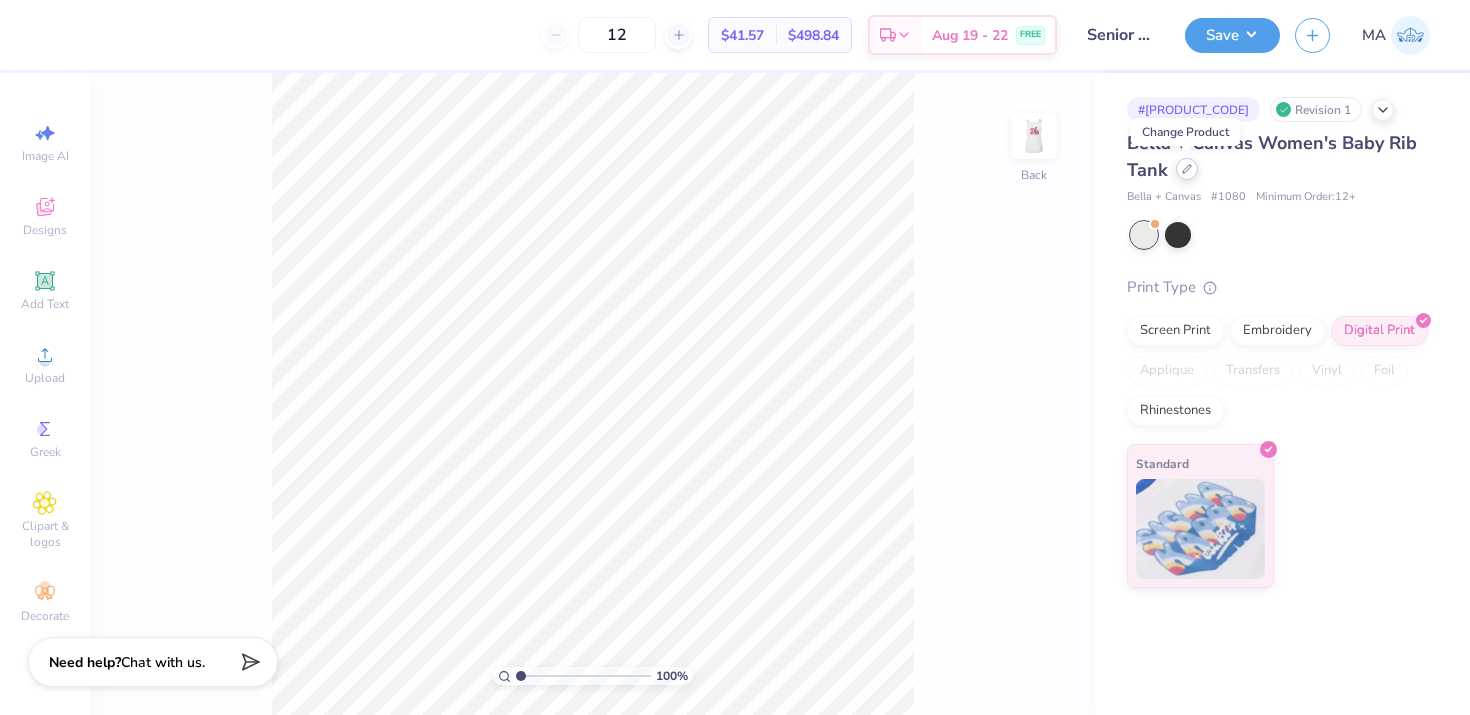 click at bounding box center [1187, 169] 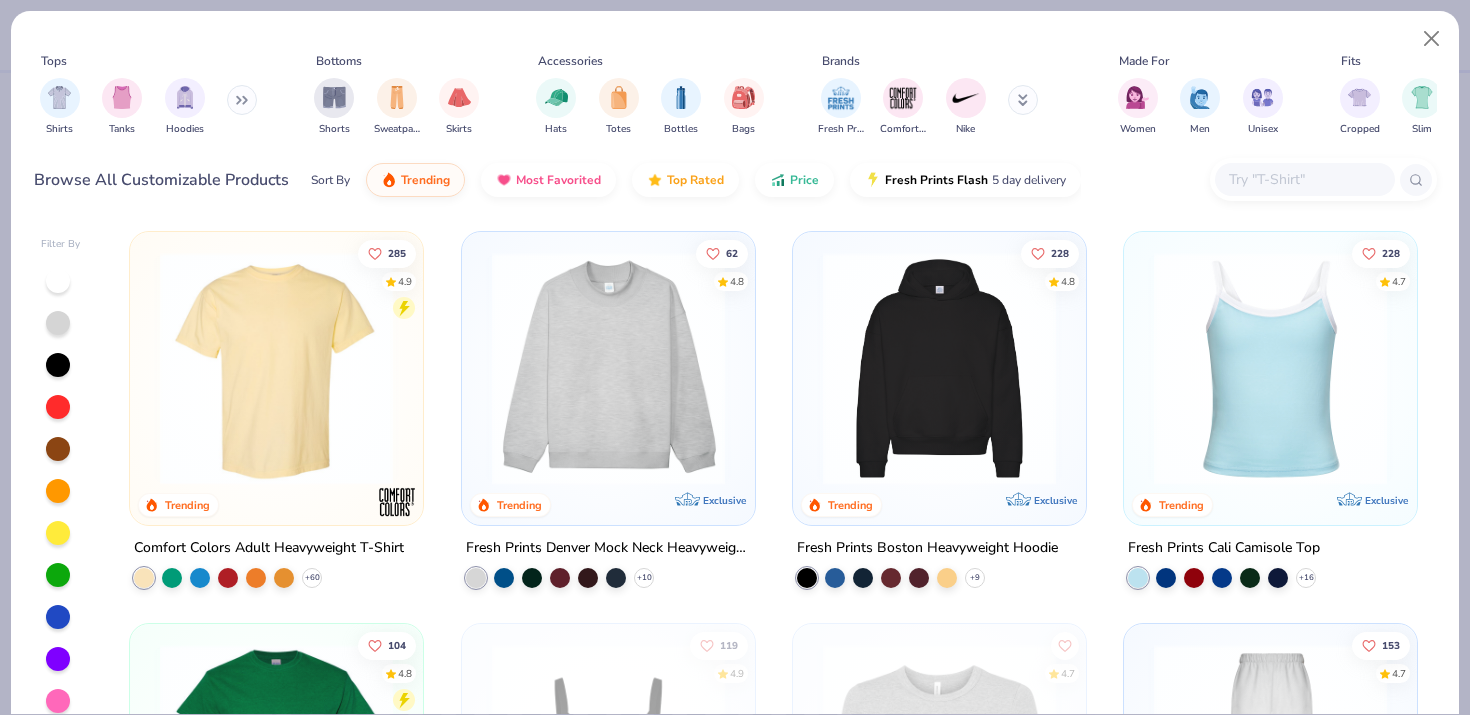 click at bounding box center (1304, 179) 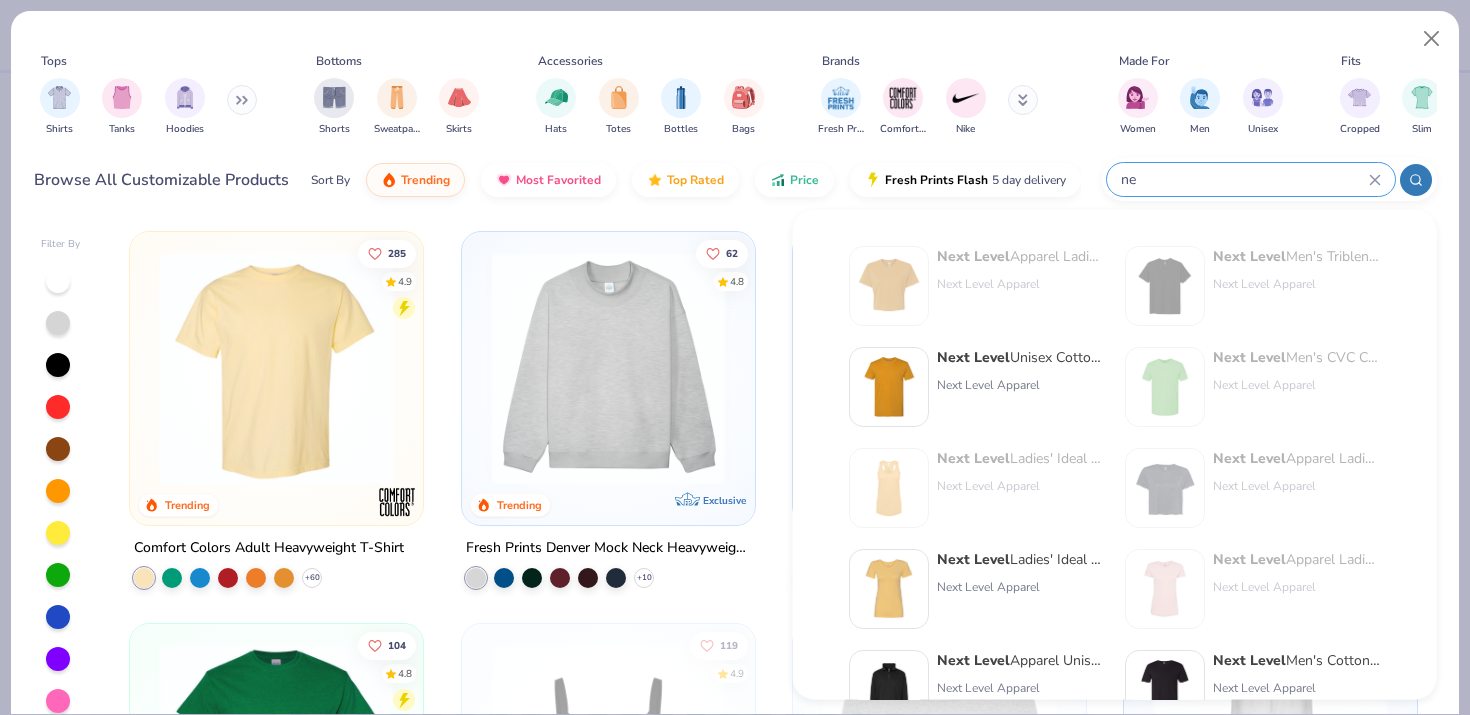 type on "n" 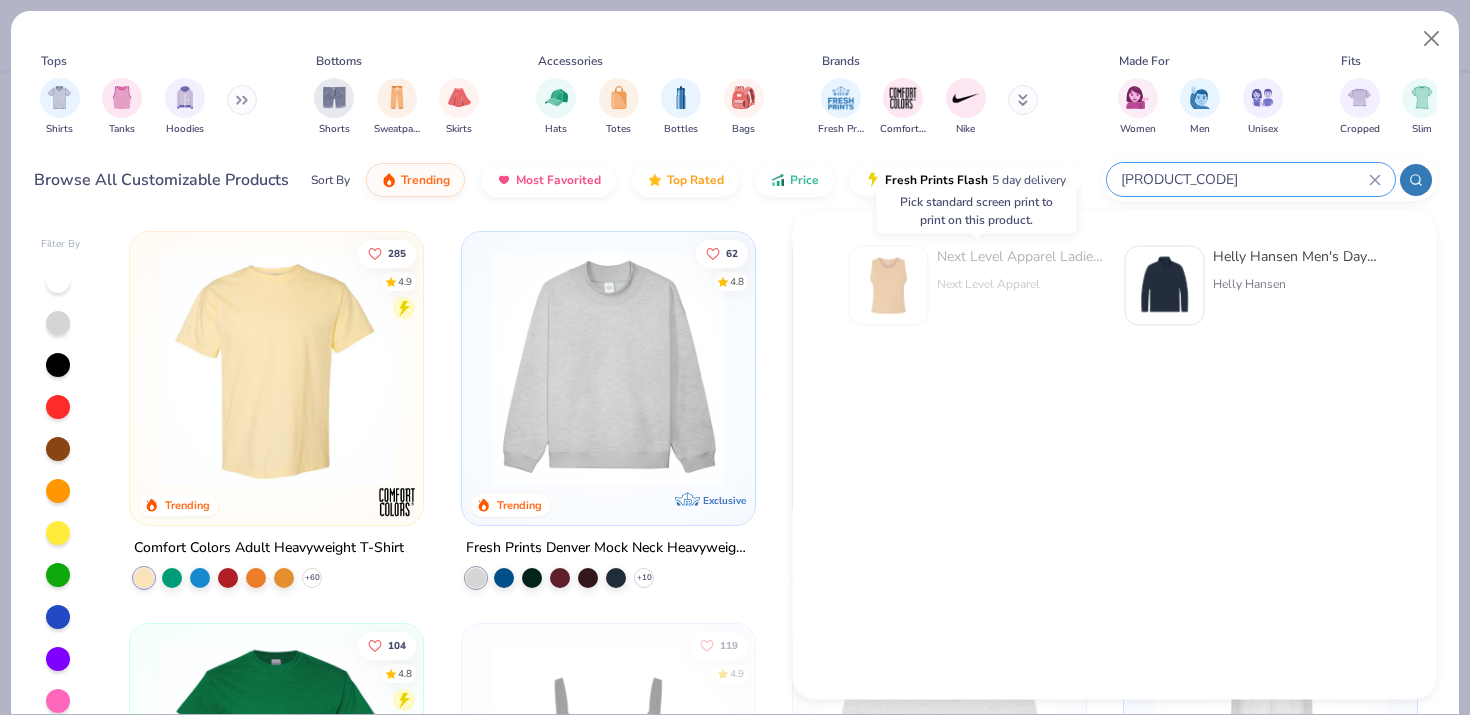 type on "5083" 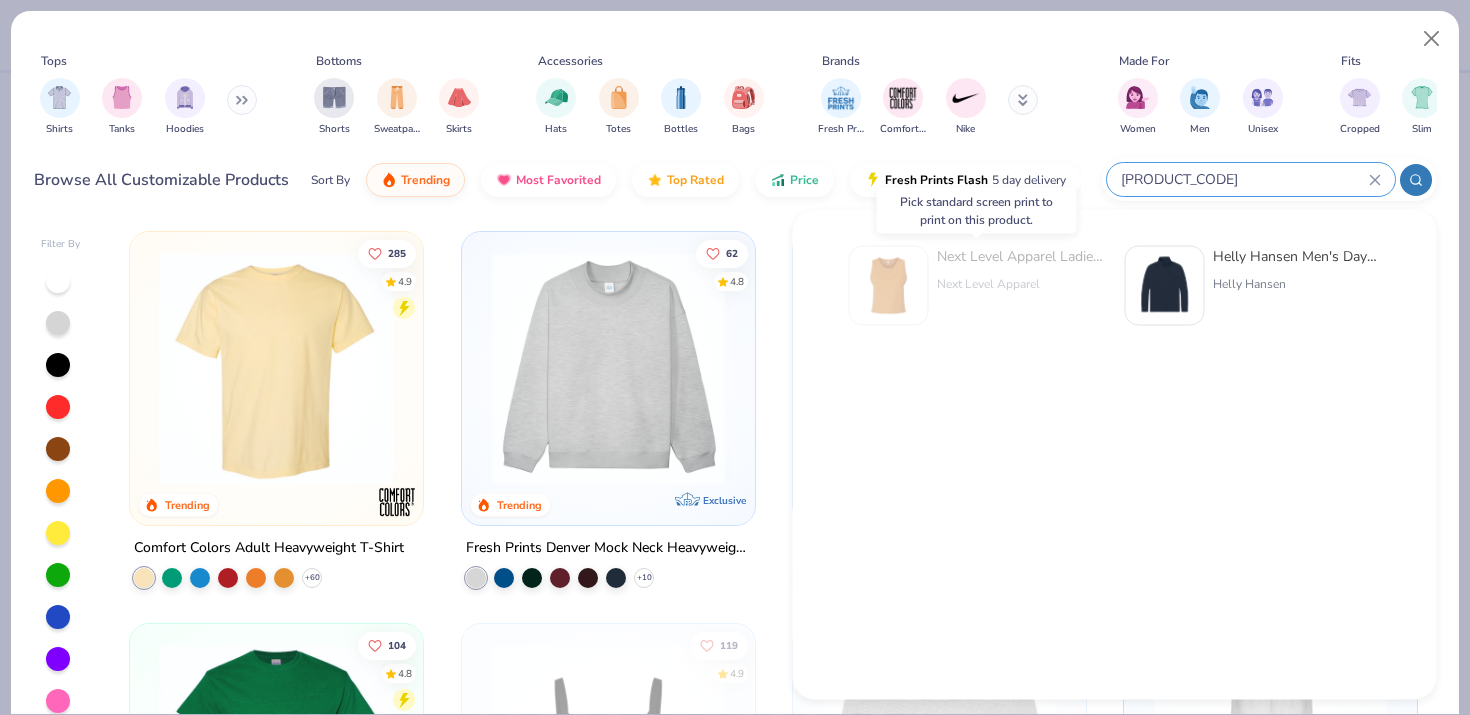 click at bounding box center [889, 286] 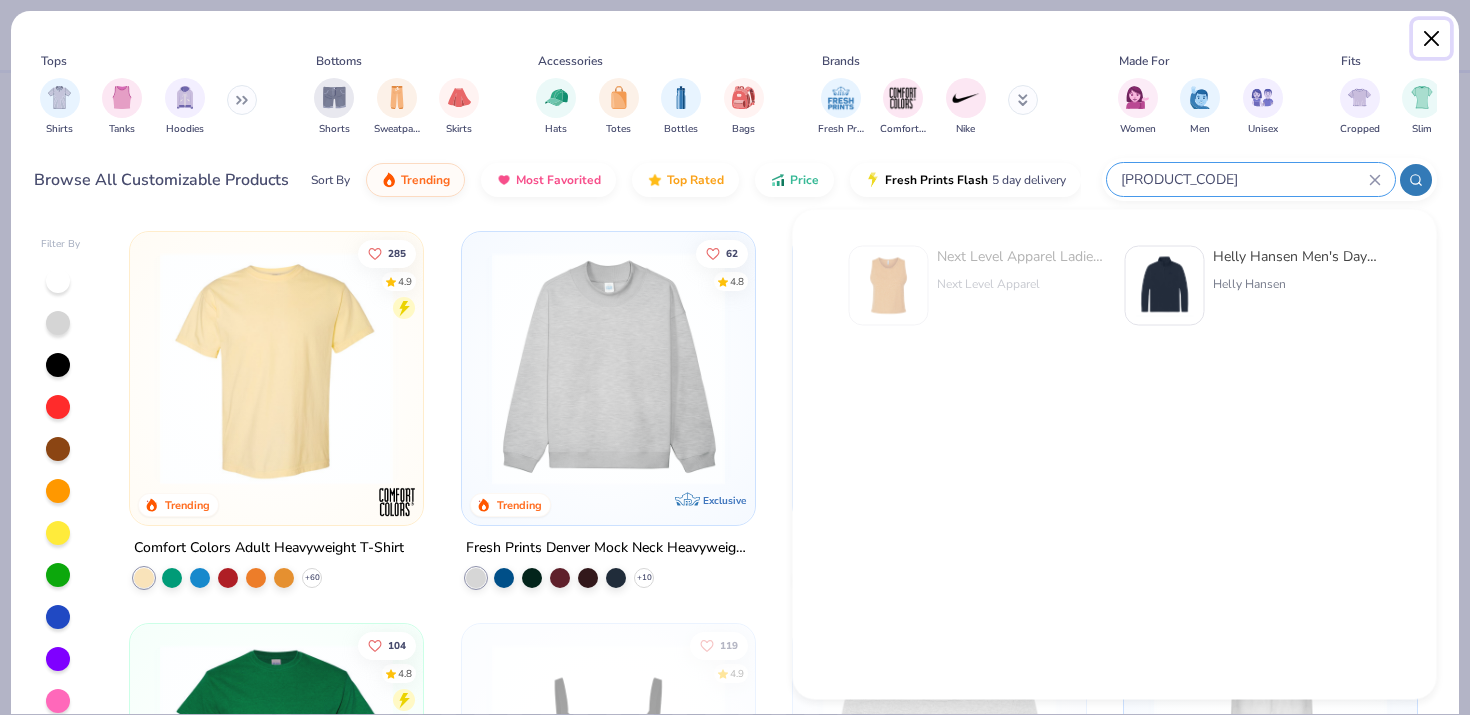 click at bounding box center [1432, 39] 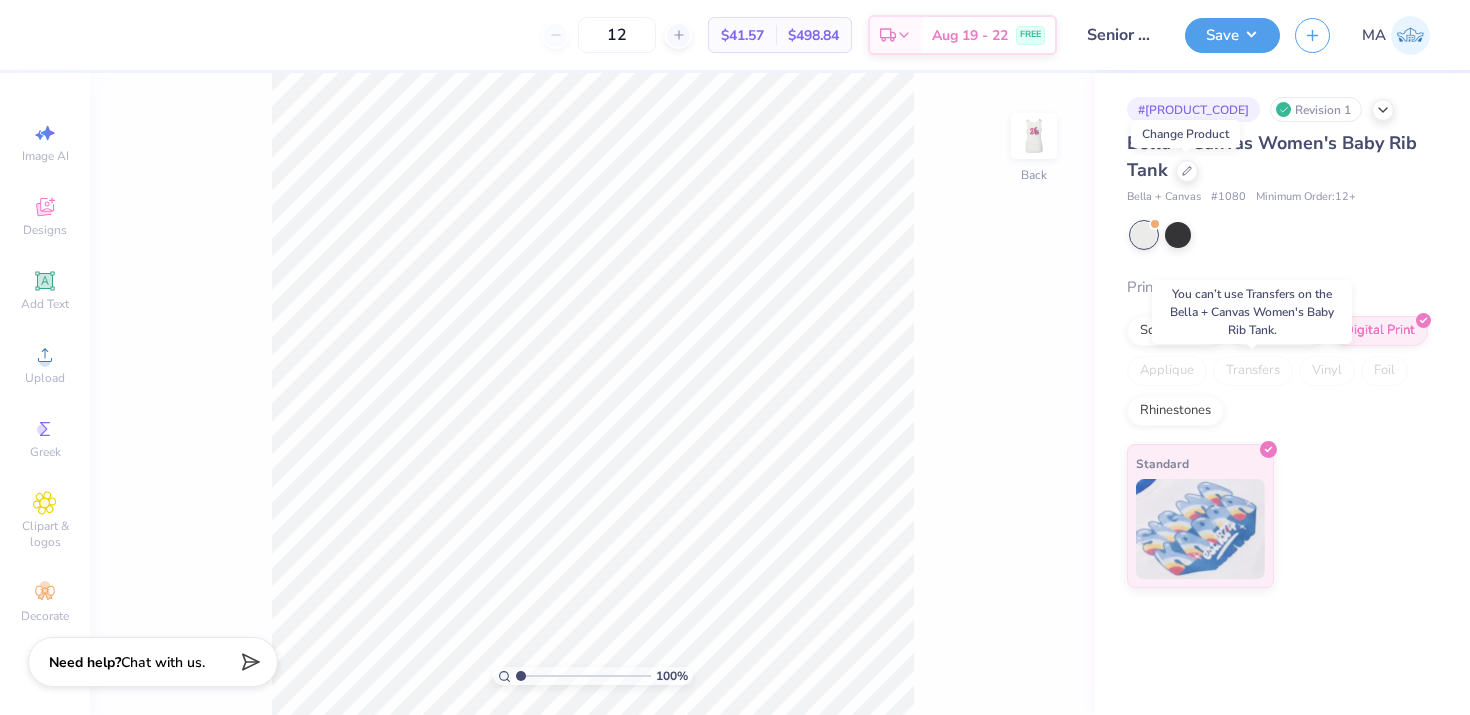 click on "Transfers" at bounding box center [1253, 371] 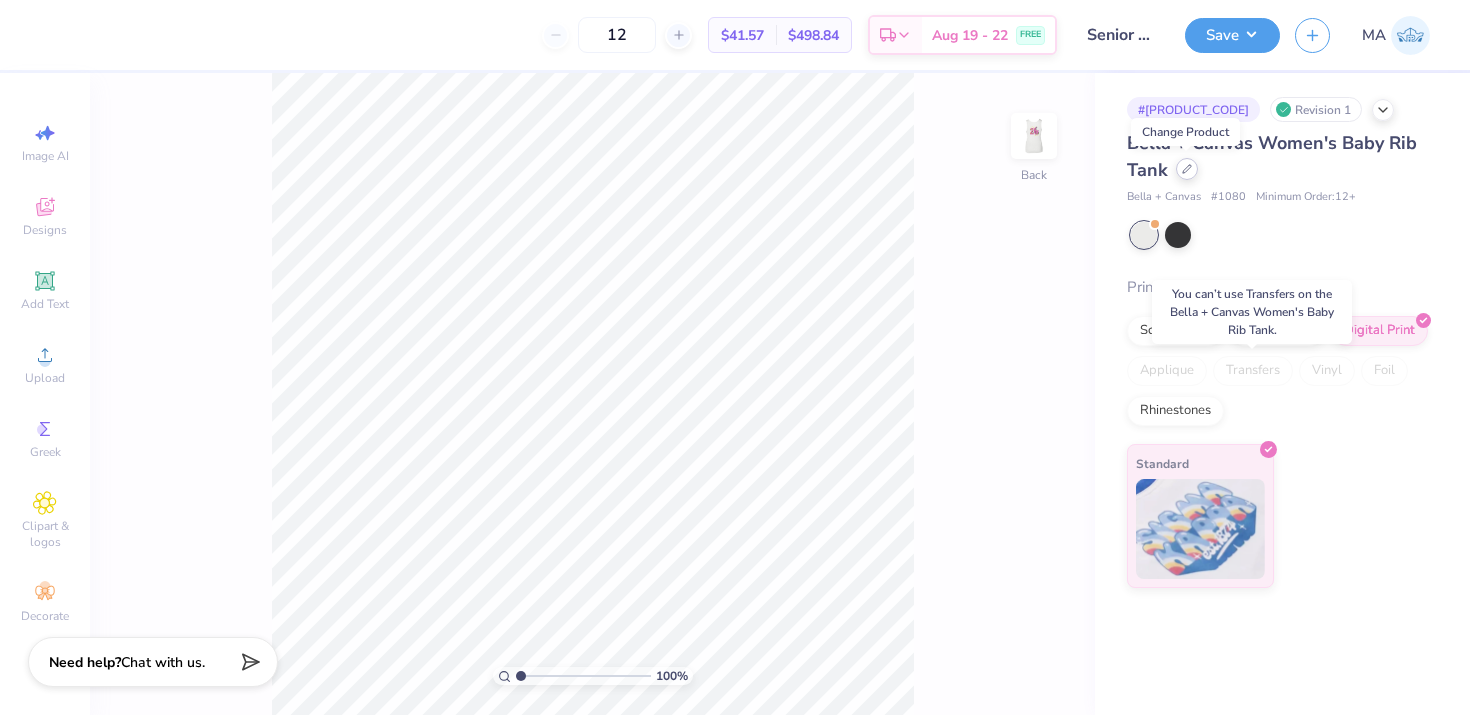 click 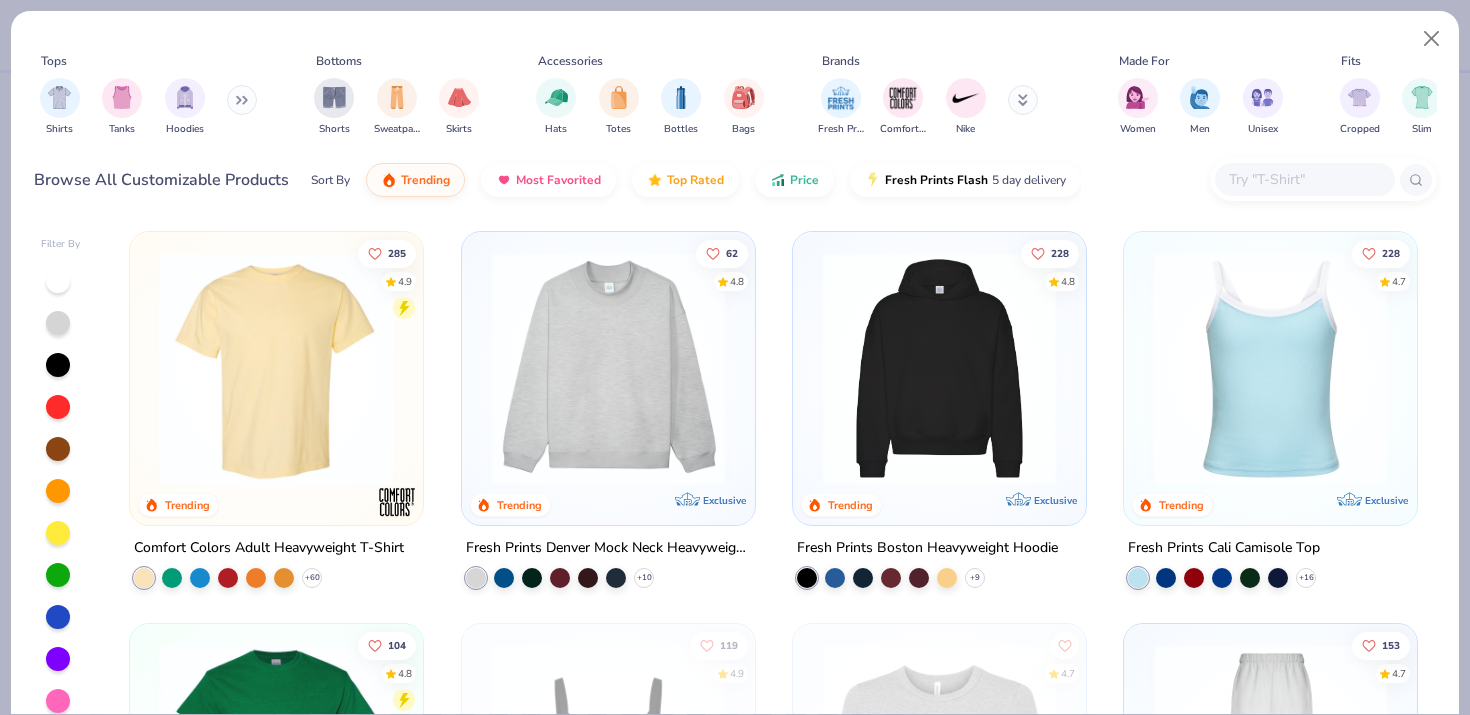 click at bounding box center [1304, 179] 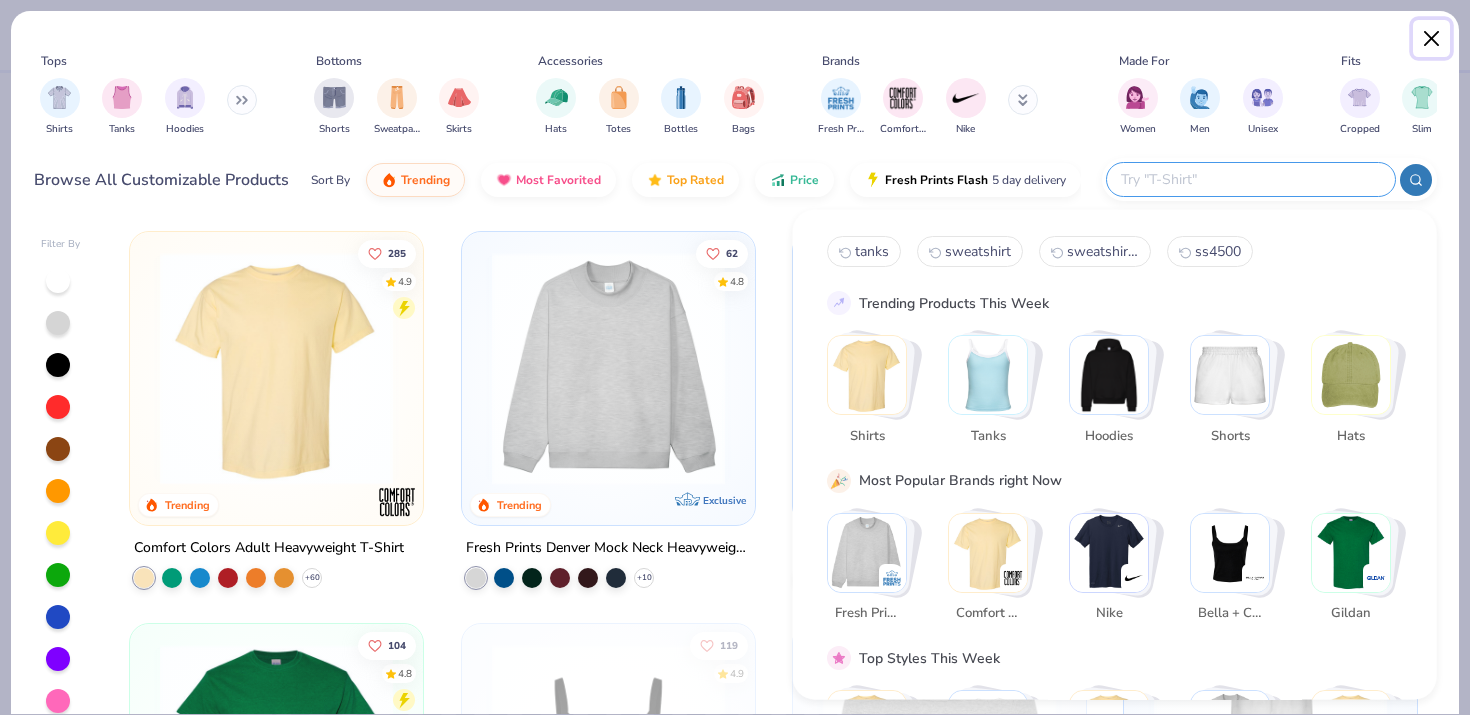 click at bounding box center (1432, 39) 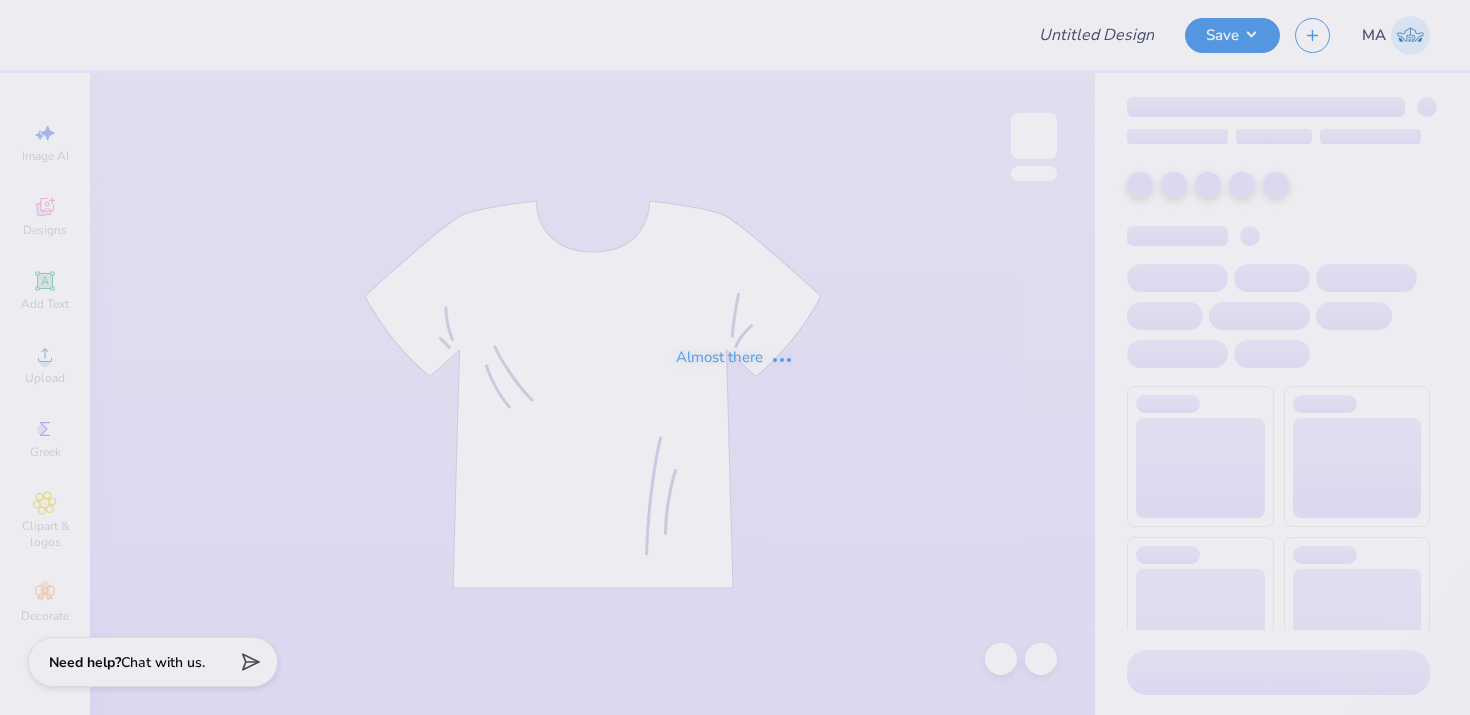 scroll, scrollTop: 0, scrollLeft: 0, axis: both 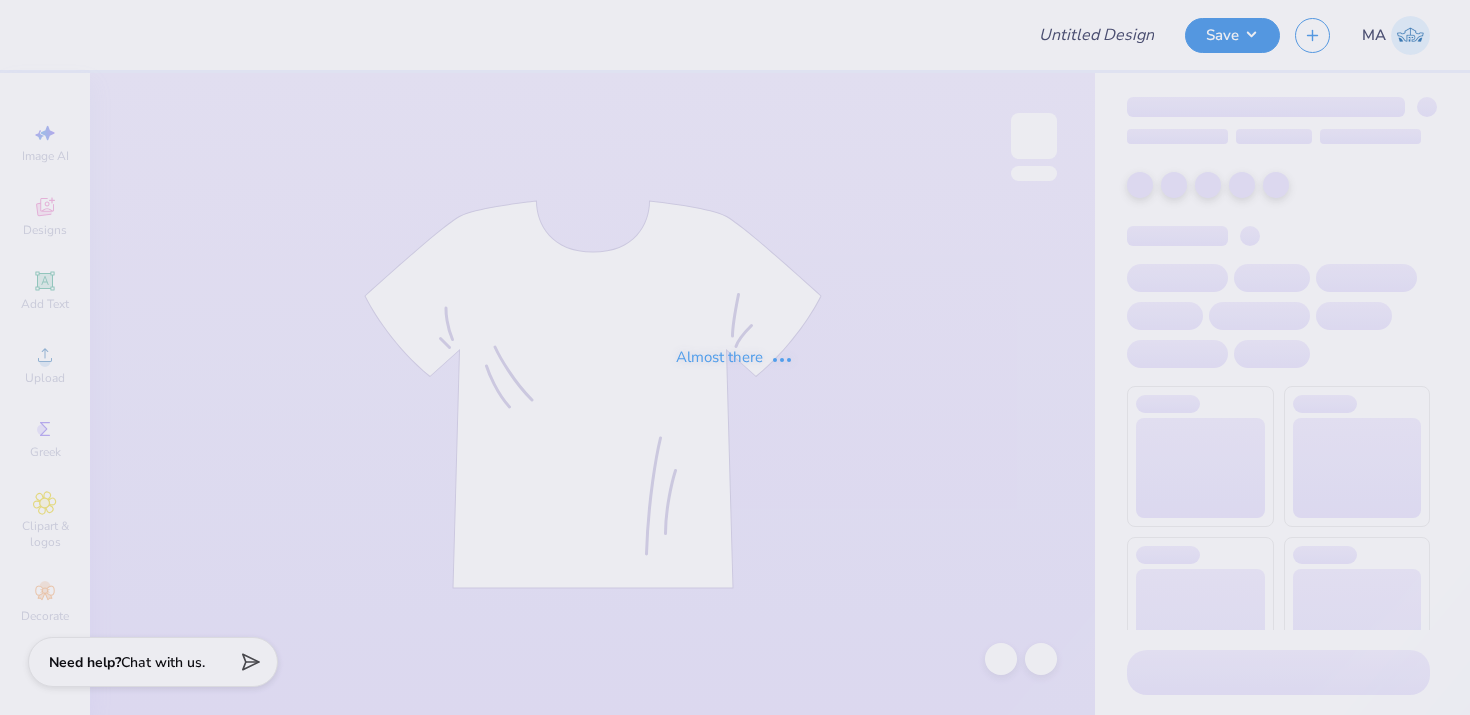 type on "Senior Shirt" 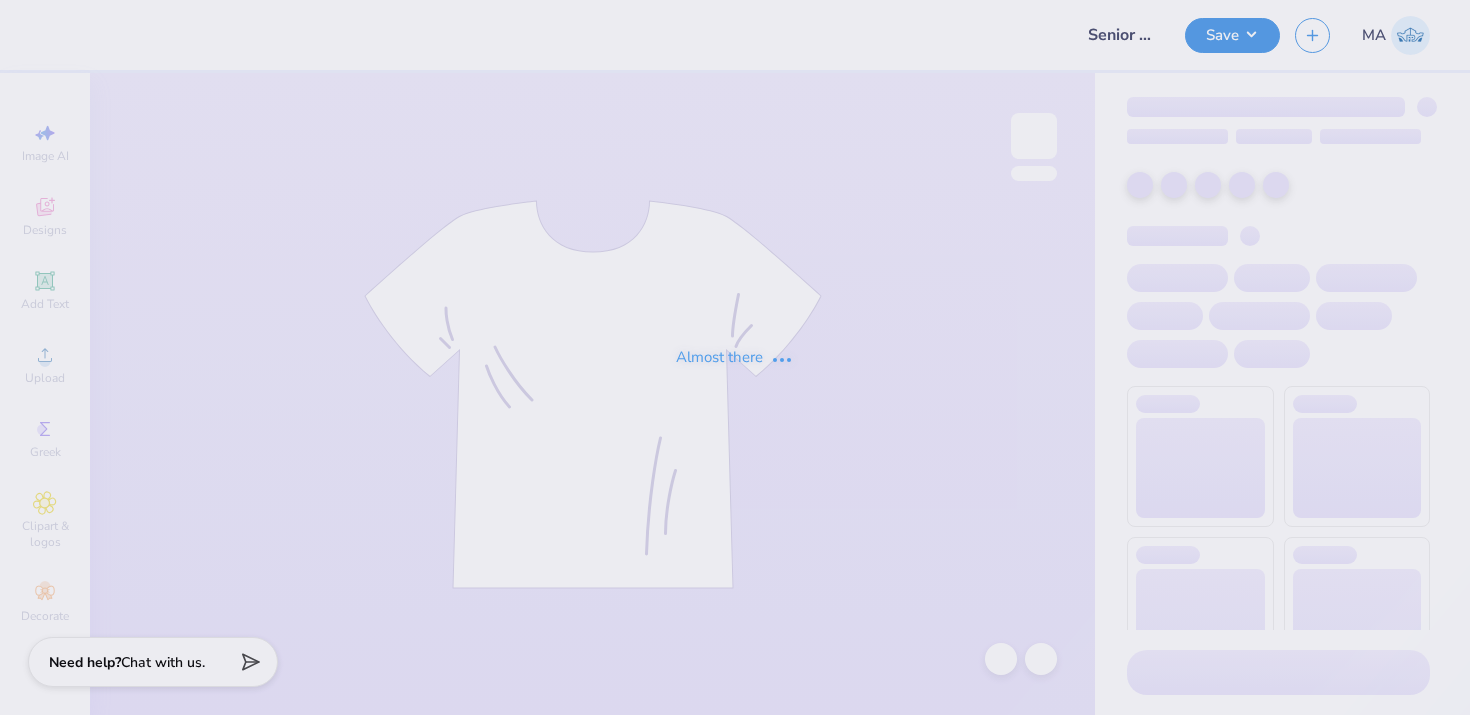scroll, scrollTop: 0, scrollLeft: 0, axis: both 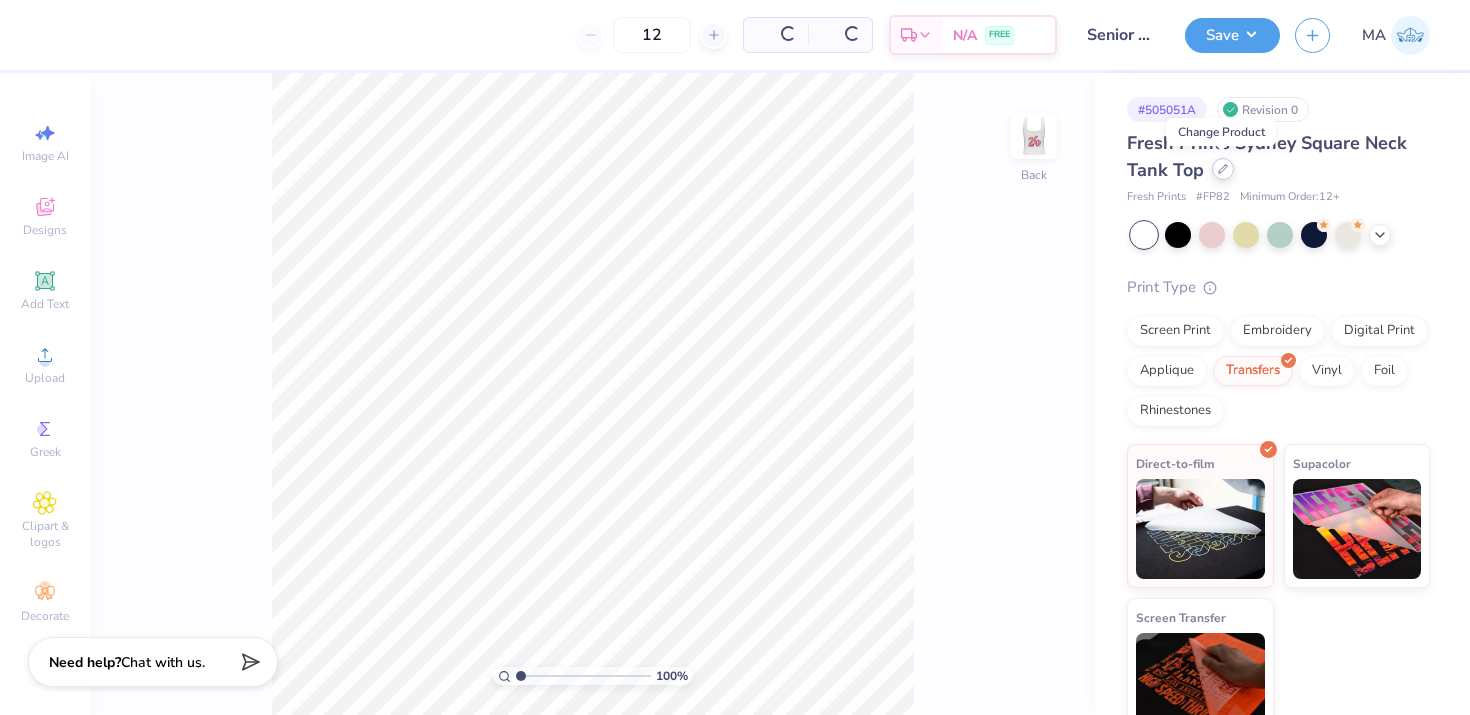 click 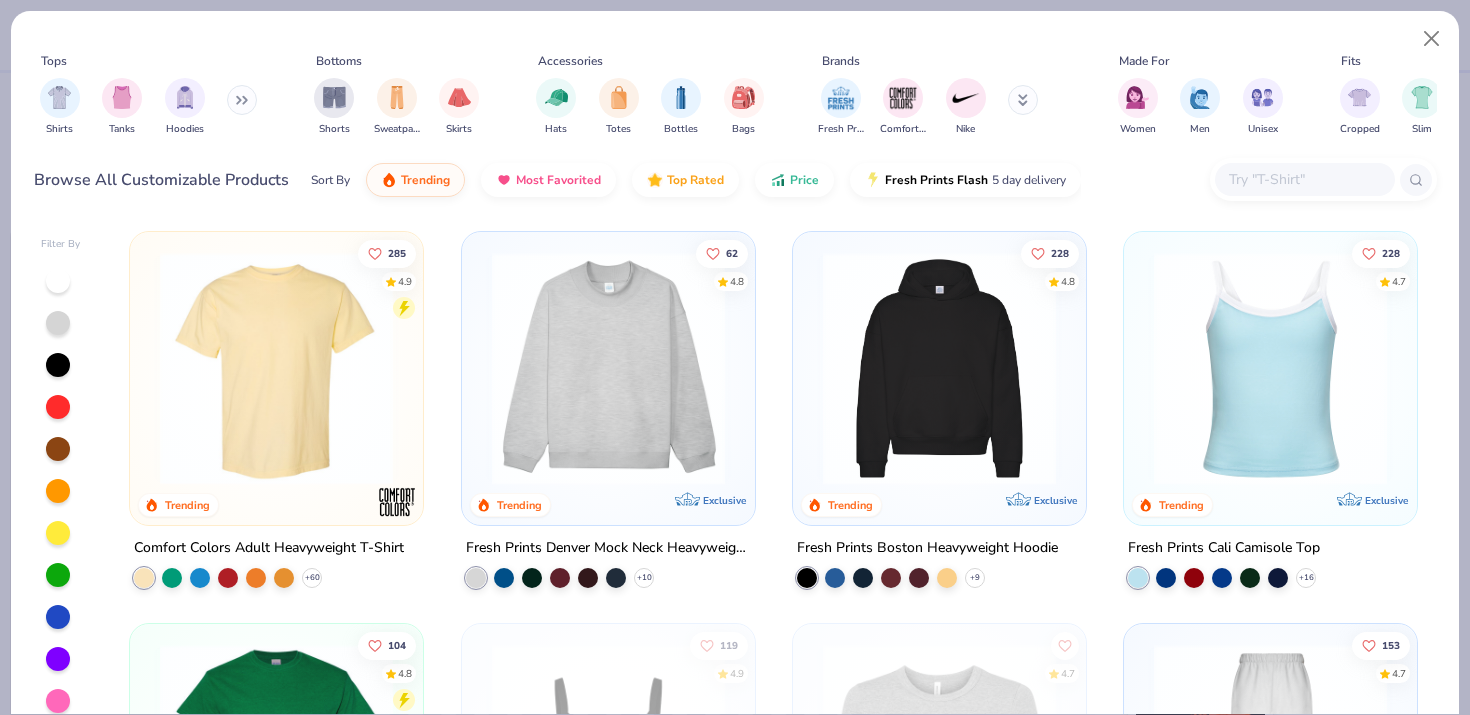click at bounding box center [1304, 179] 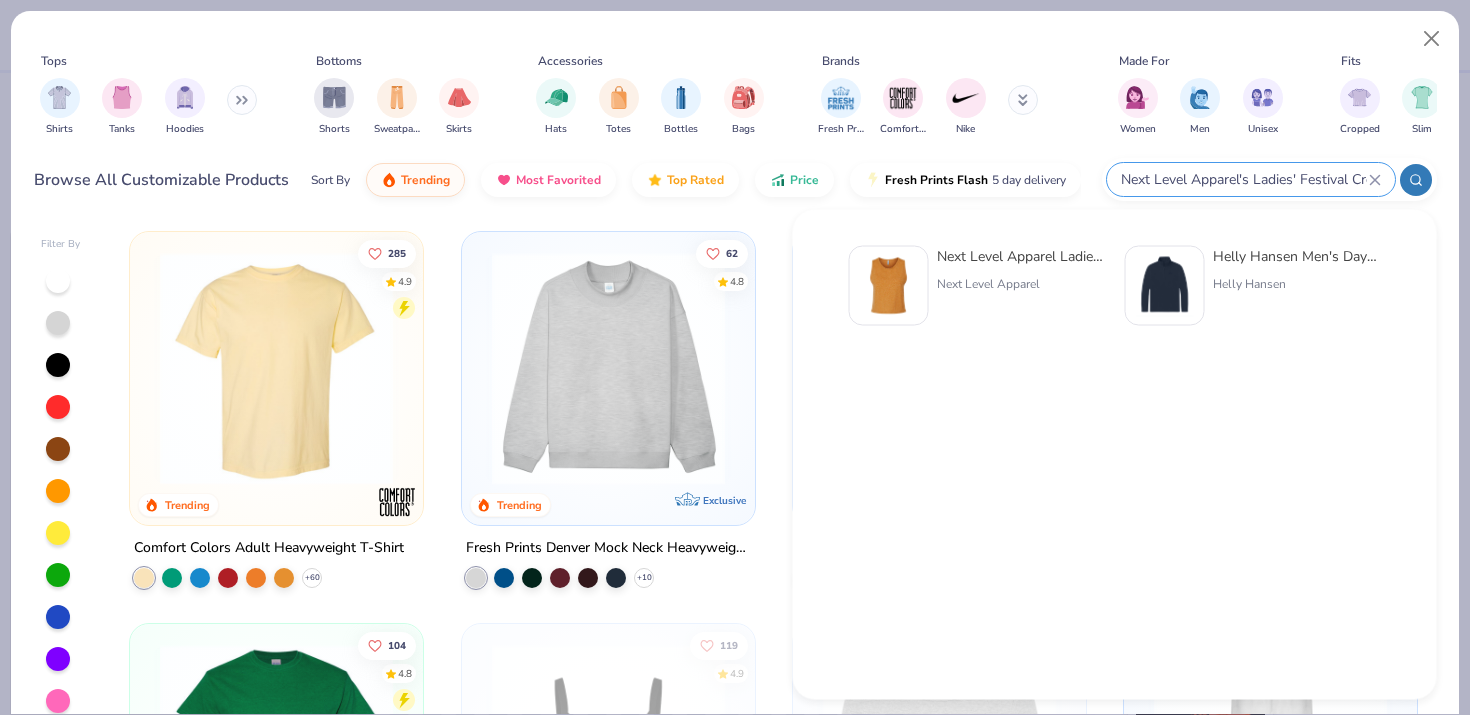 type on "5083" 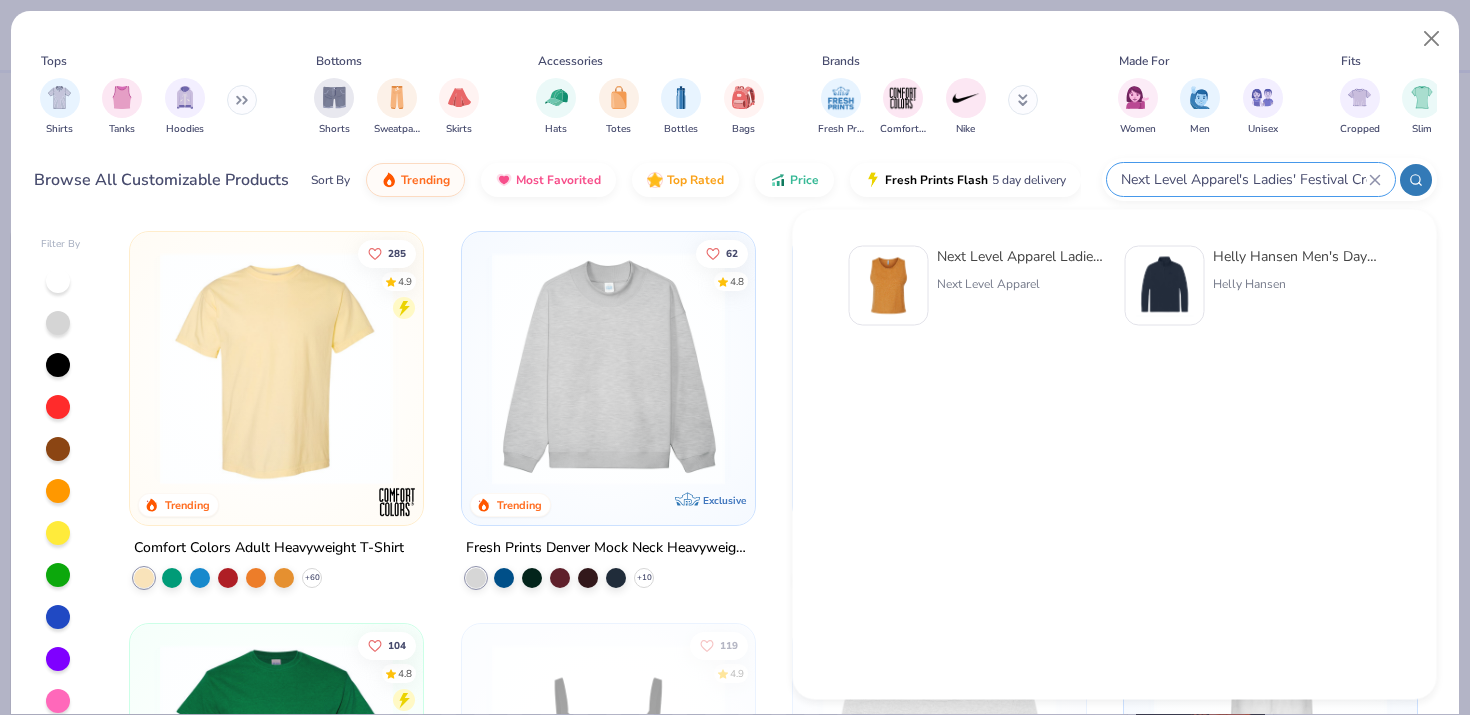 click at bounding box center [889, 286] 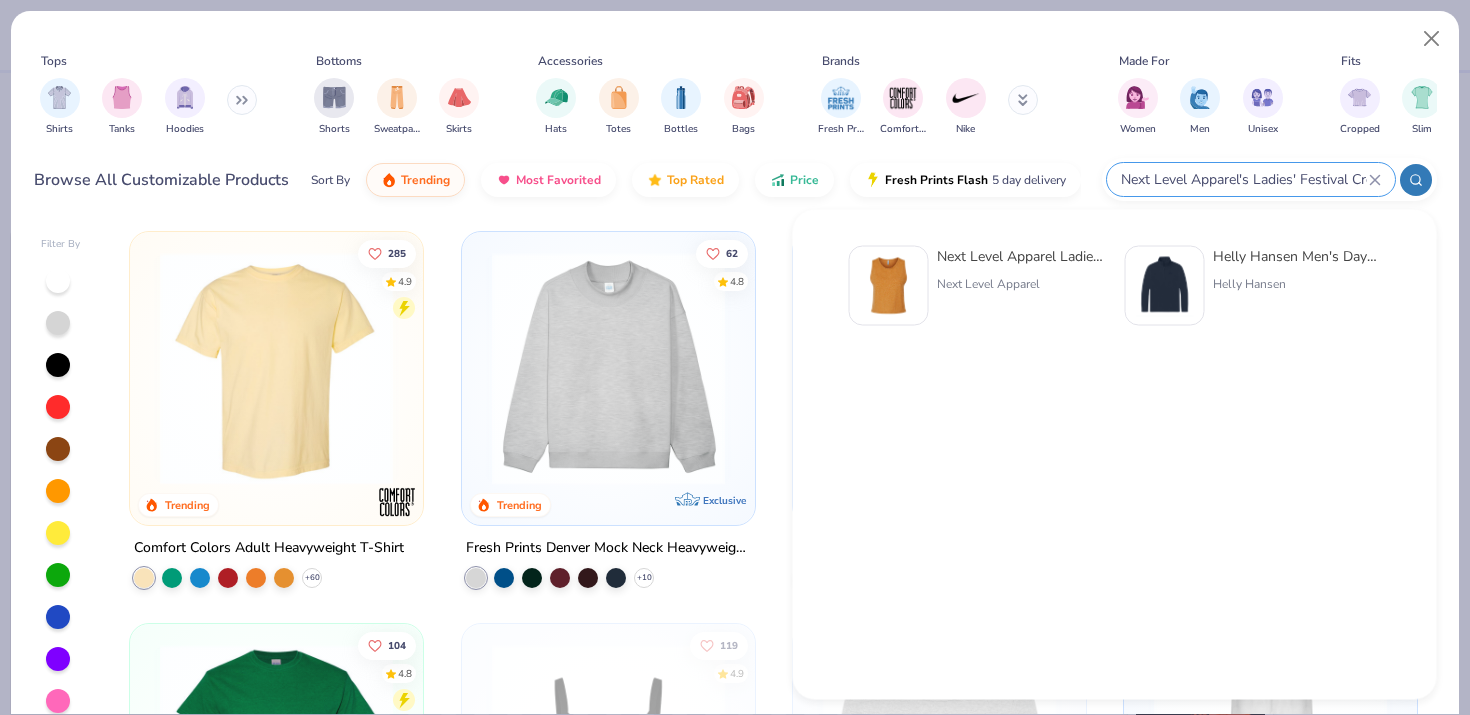 type 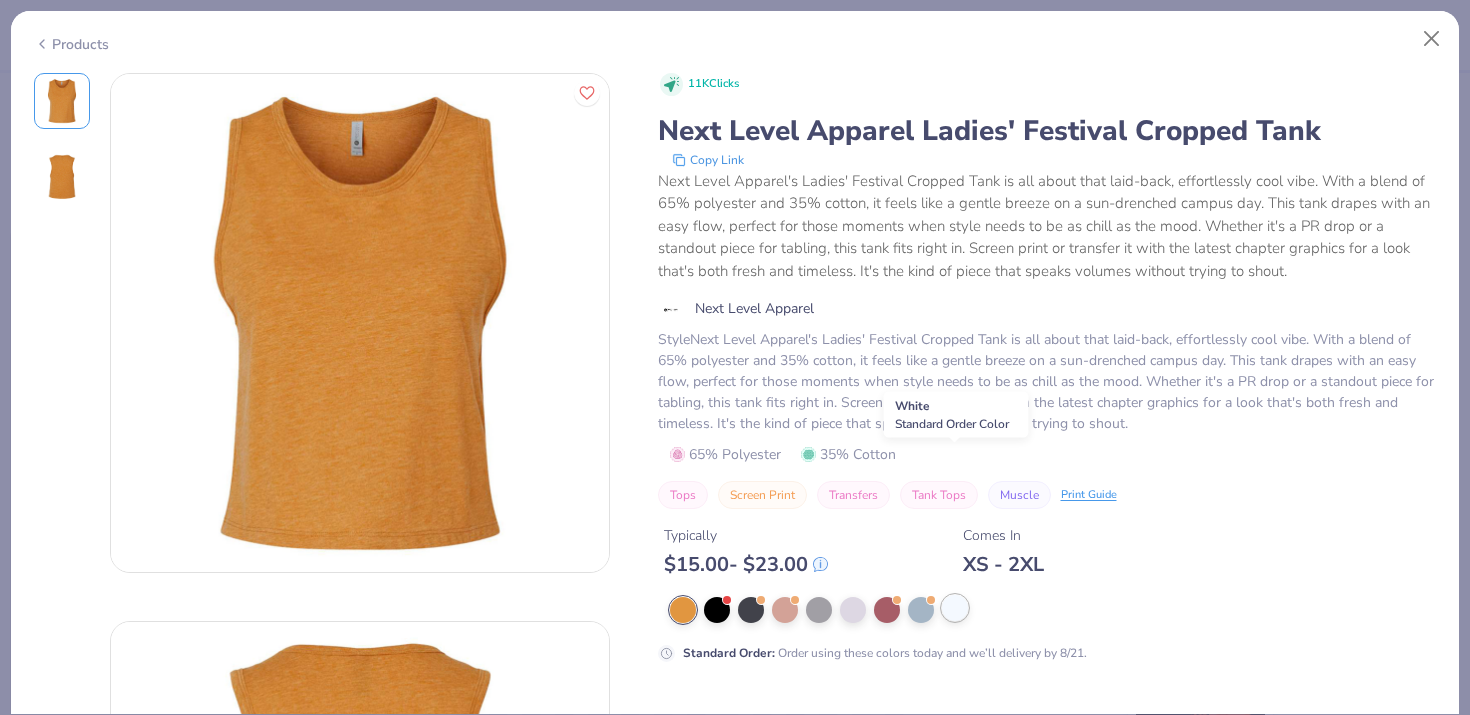 click at bounding box center [955, 608] 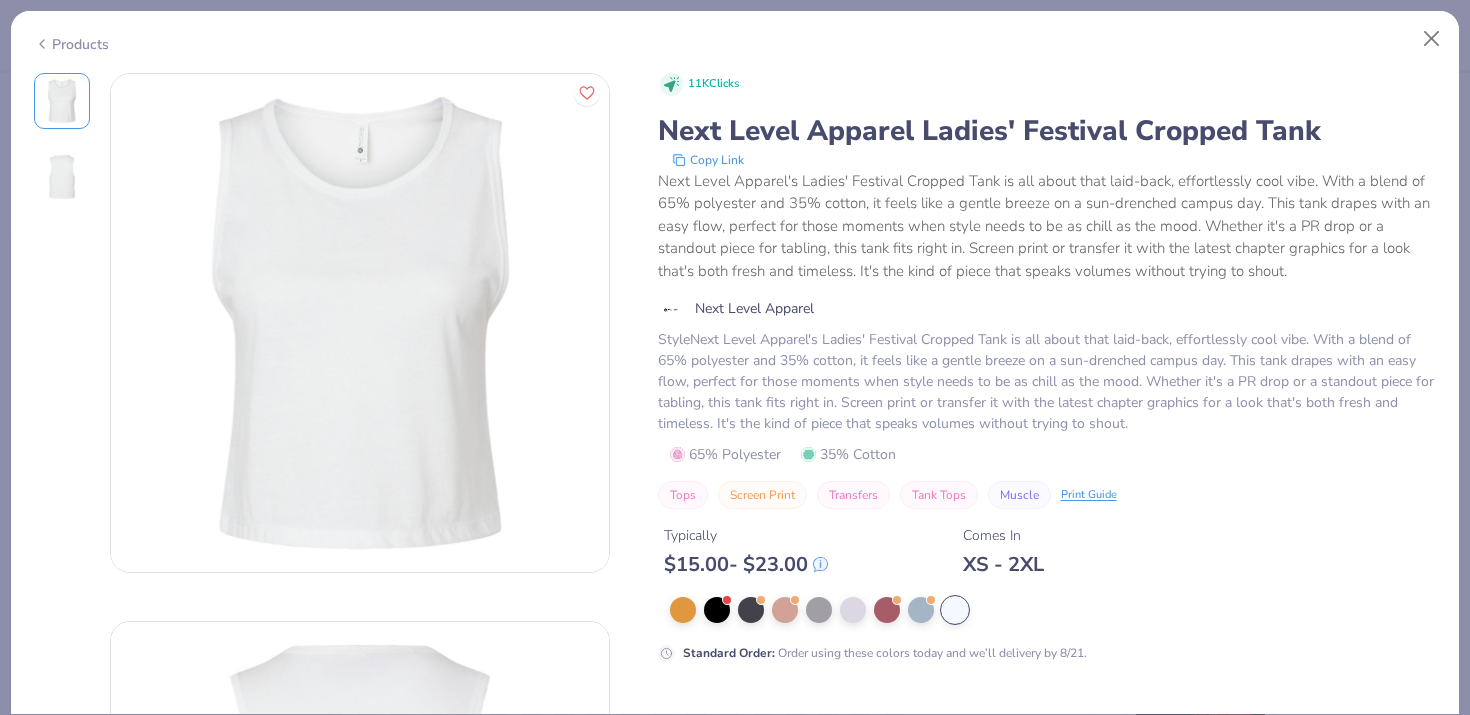 click on "Switch to This" at bounding box center (766, 747) 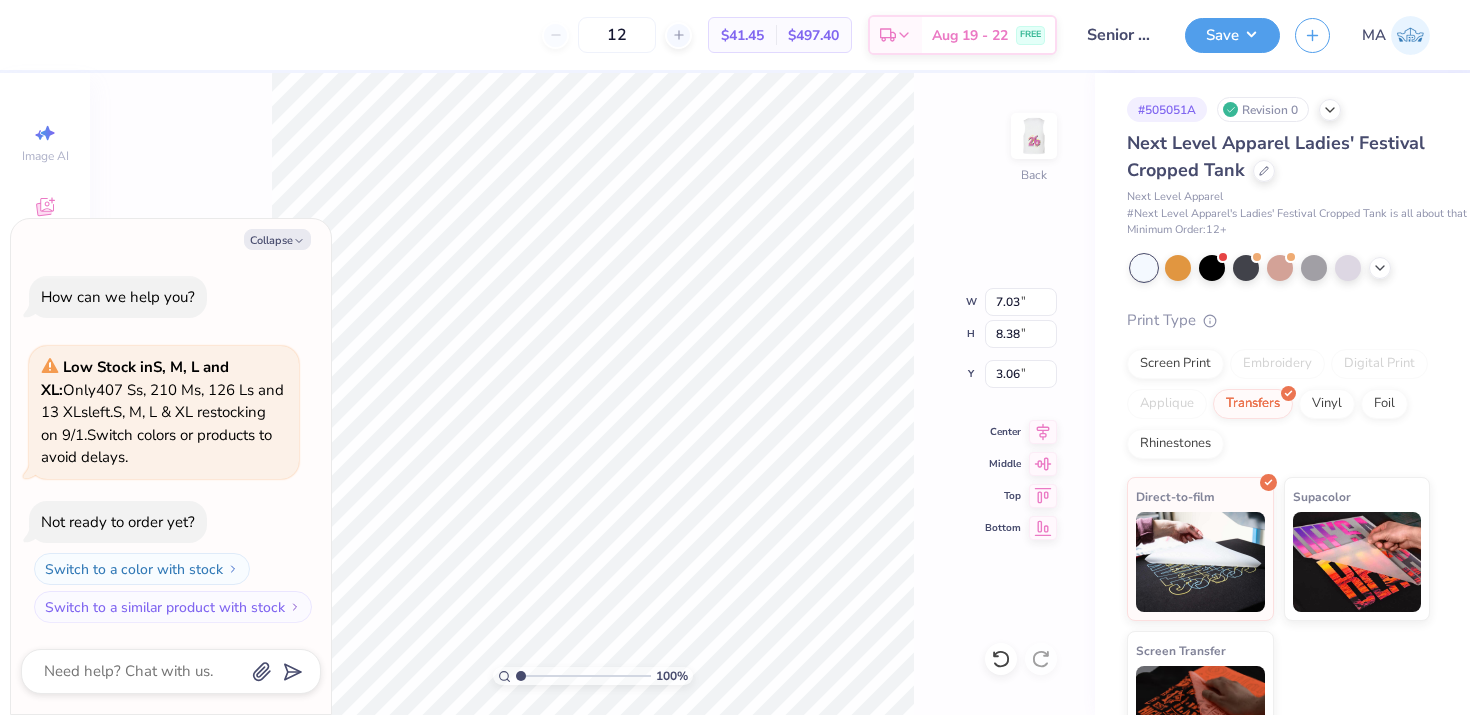 type on "x" 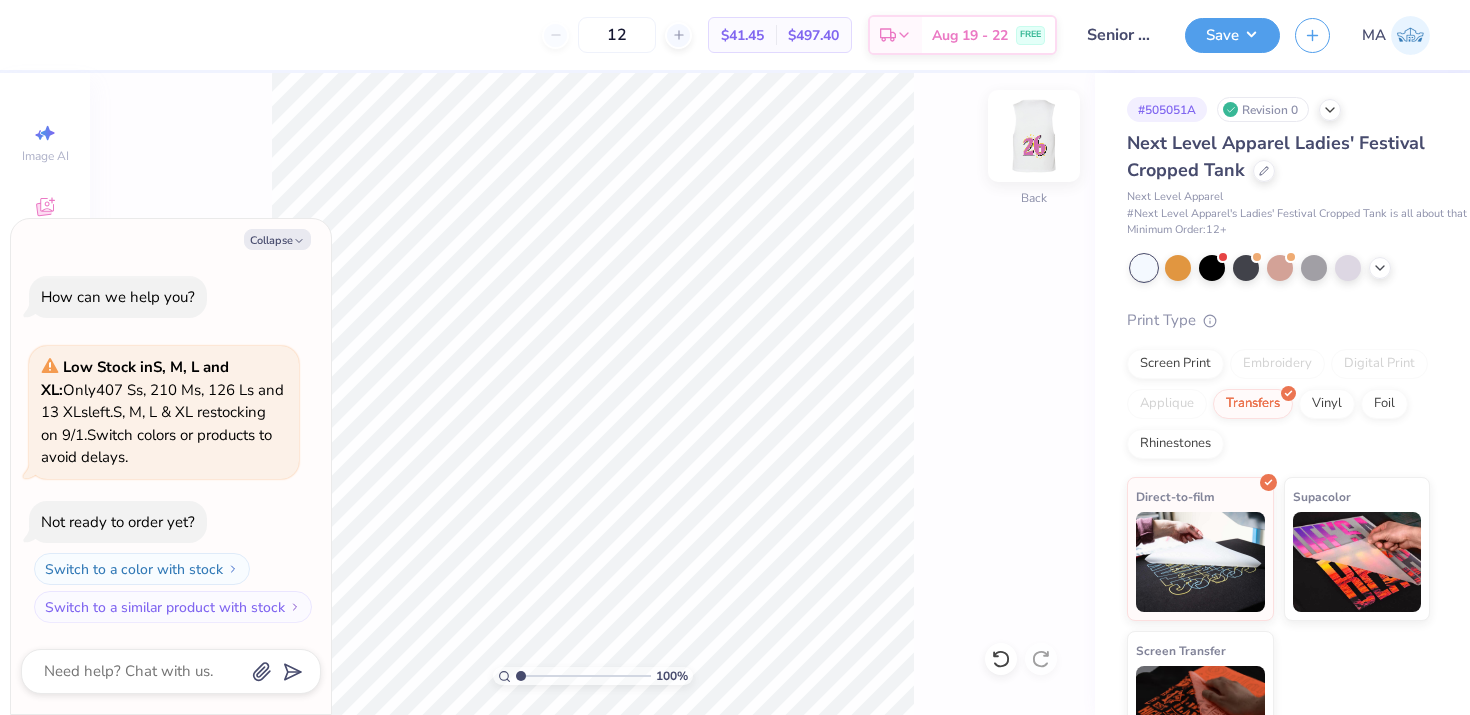 click at bounding box center (1034, 136) 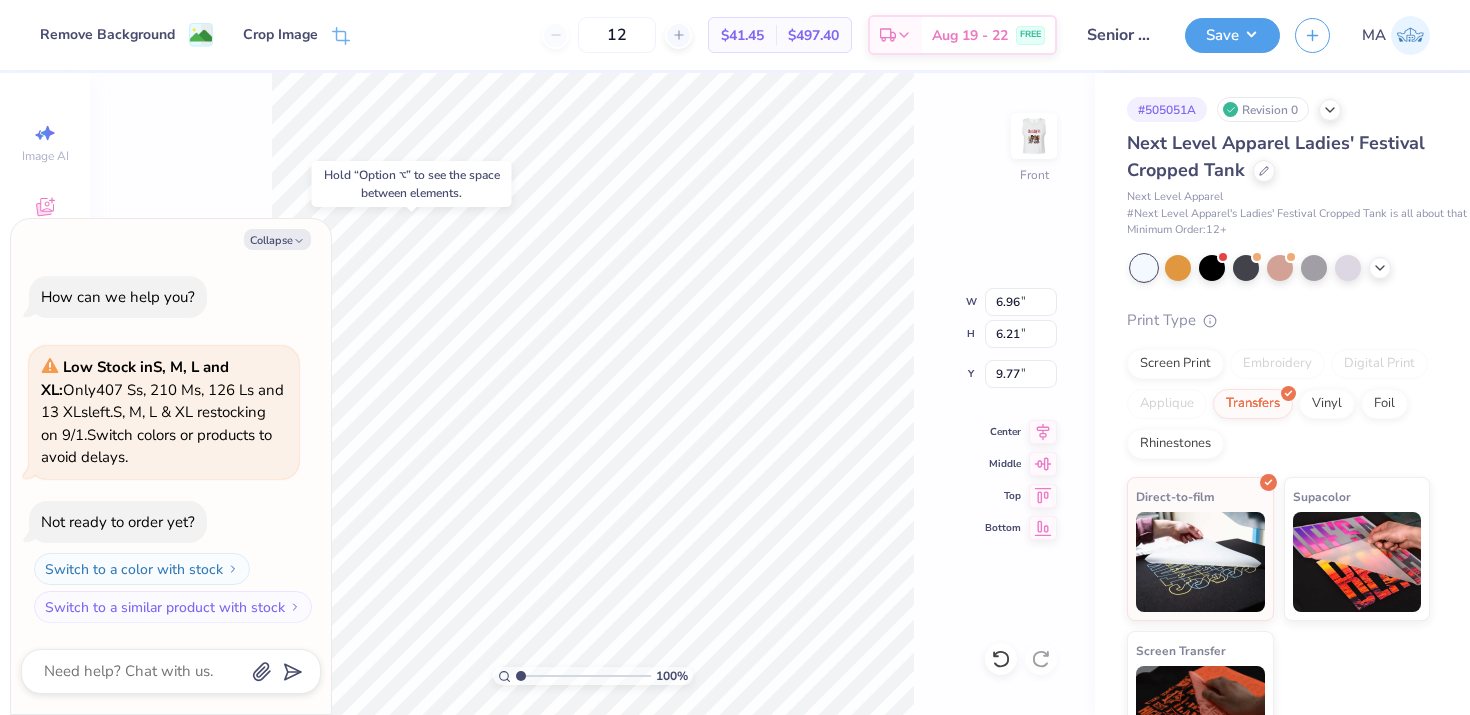 type on "x" 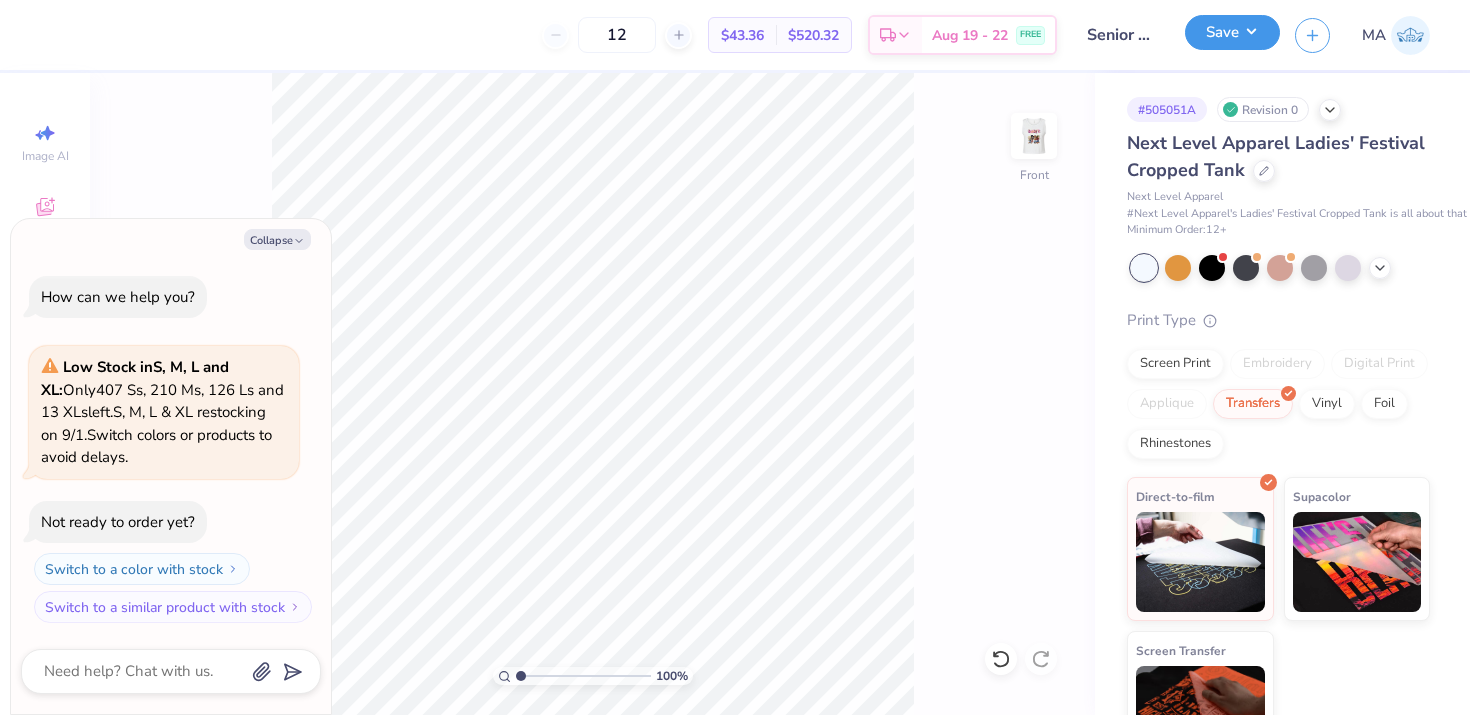click on "Save" at bounding box center [1232, 32] 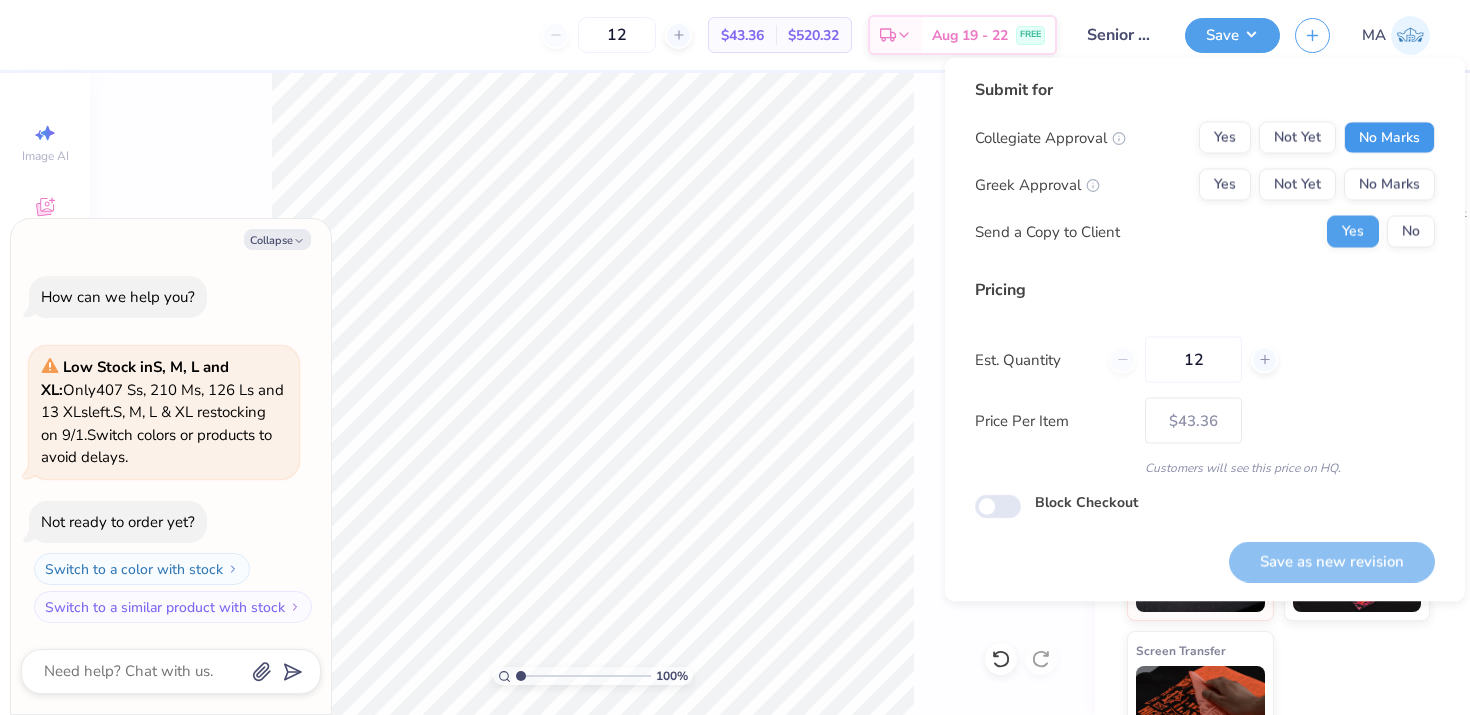 click on "No Marks" at bounding box center [1389, 138] 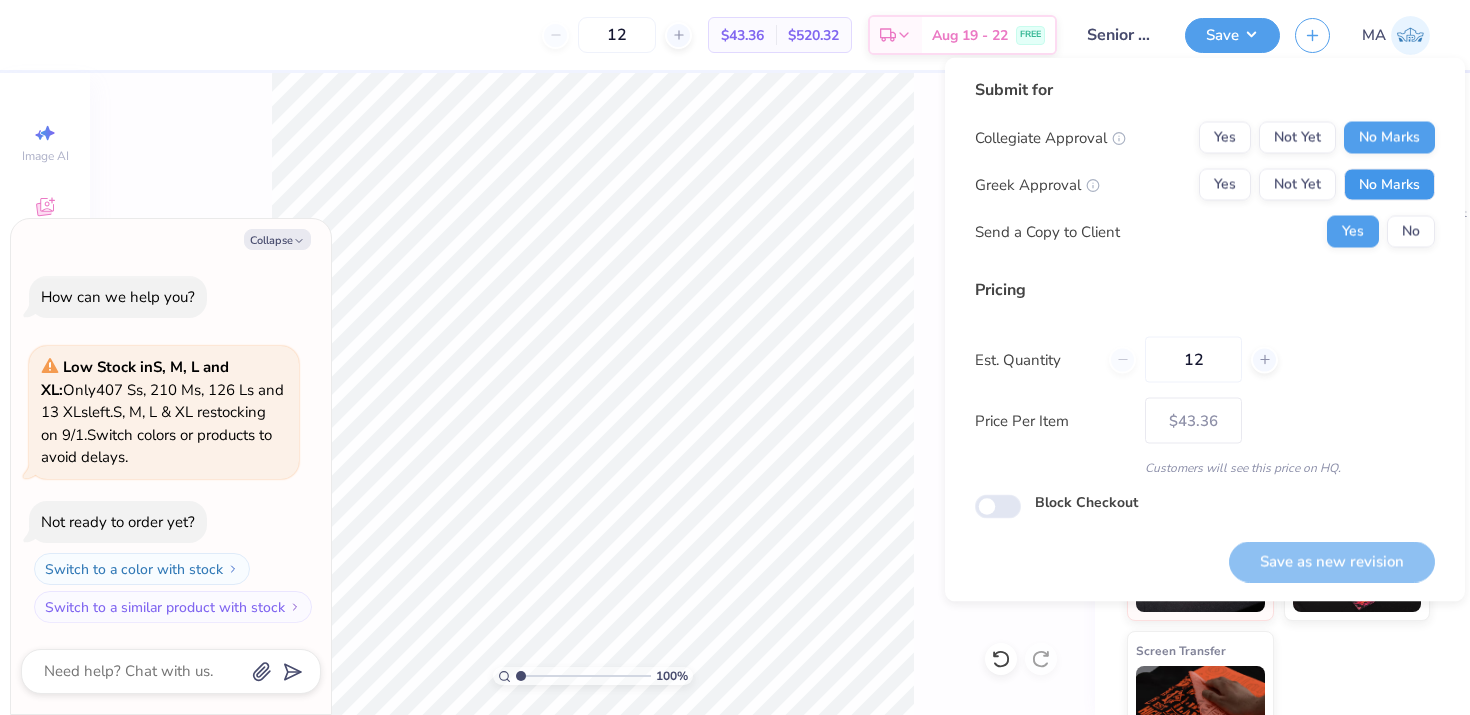 click on "No Marks" at bounding box center [1389, 185] 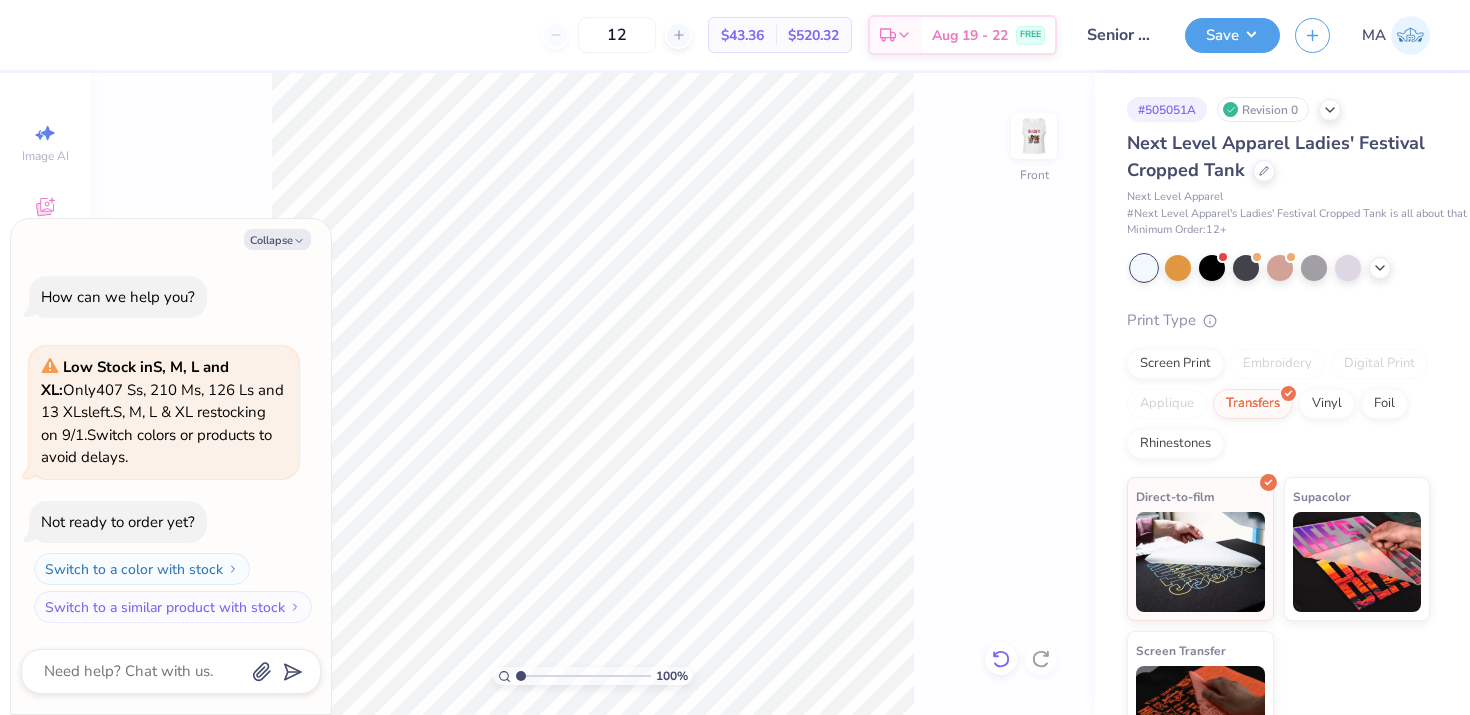 click 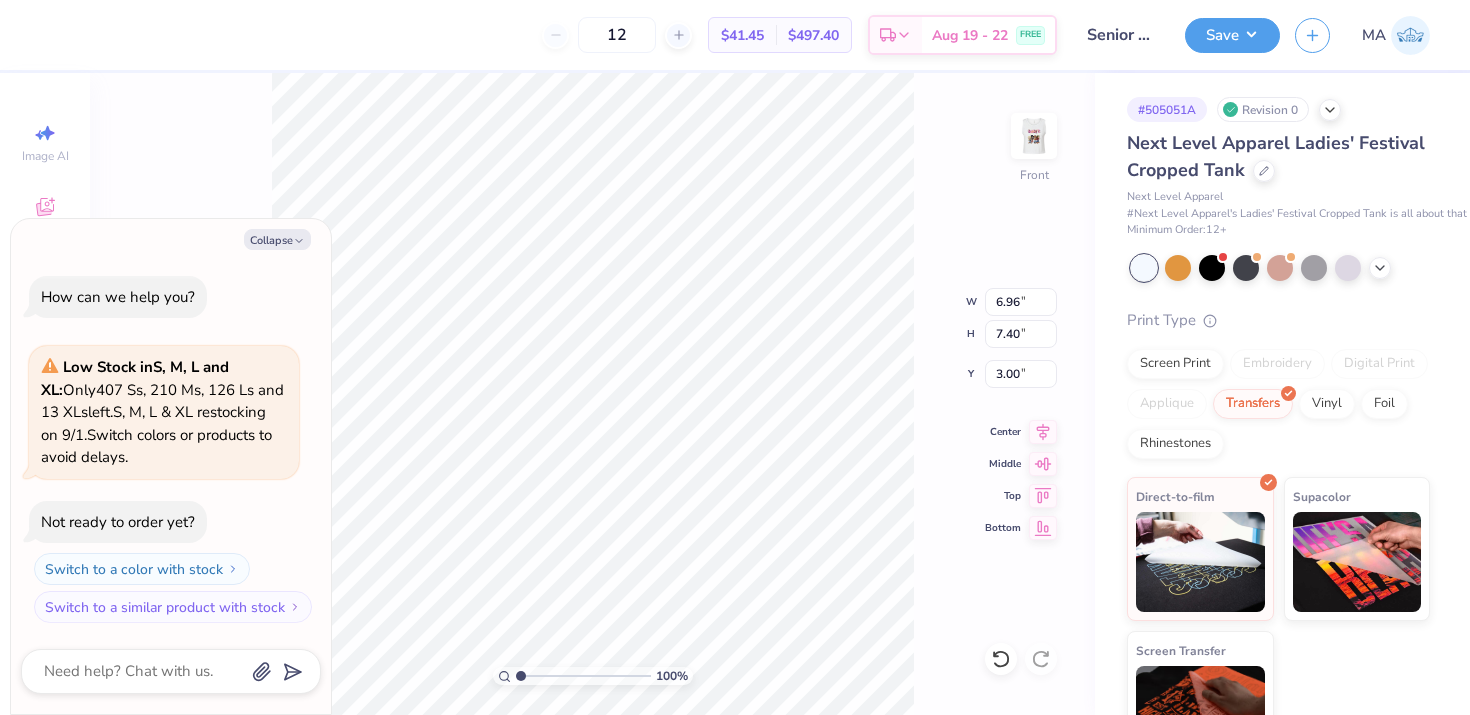 type on "x" 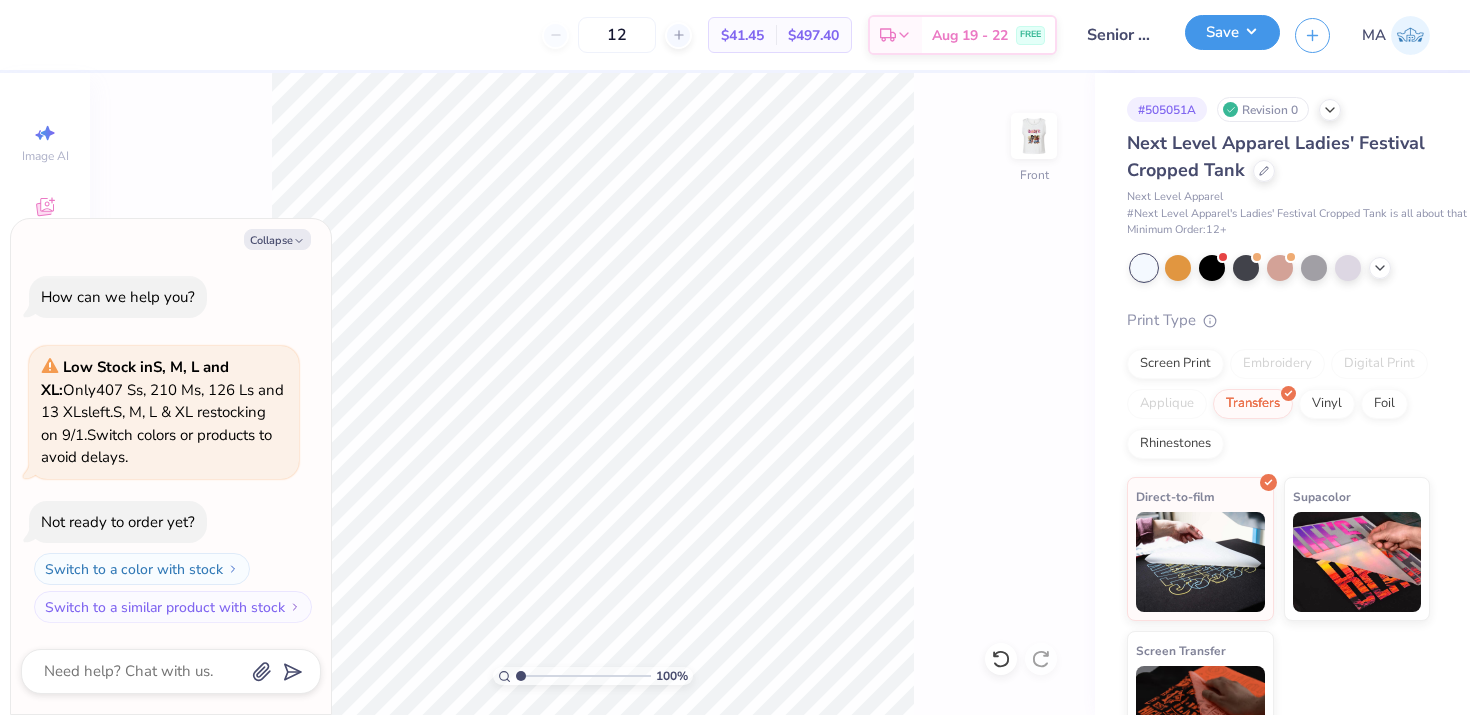click on "Save" at bounding box center (1232, 32) 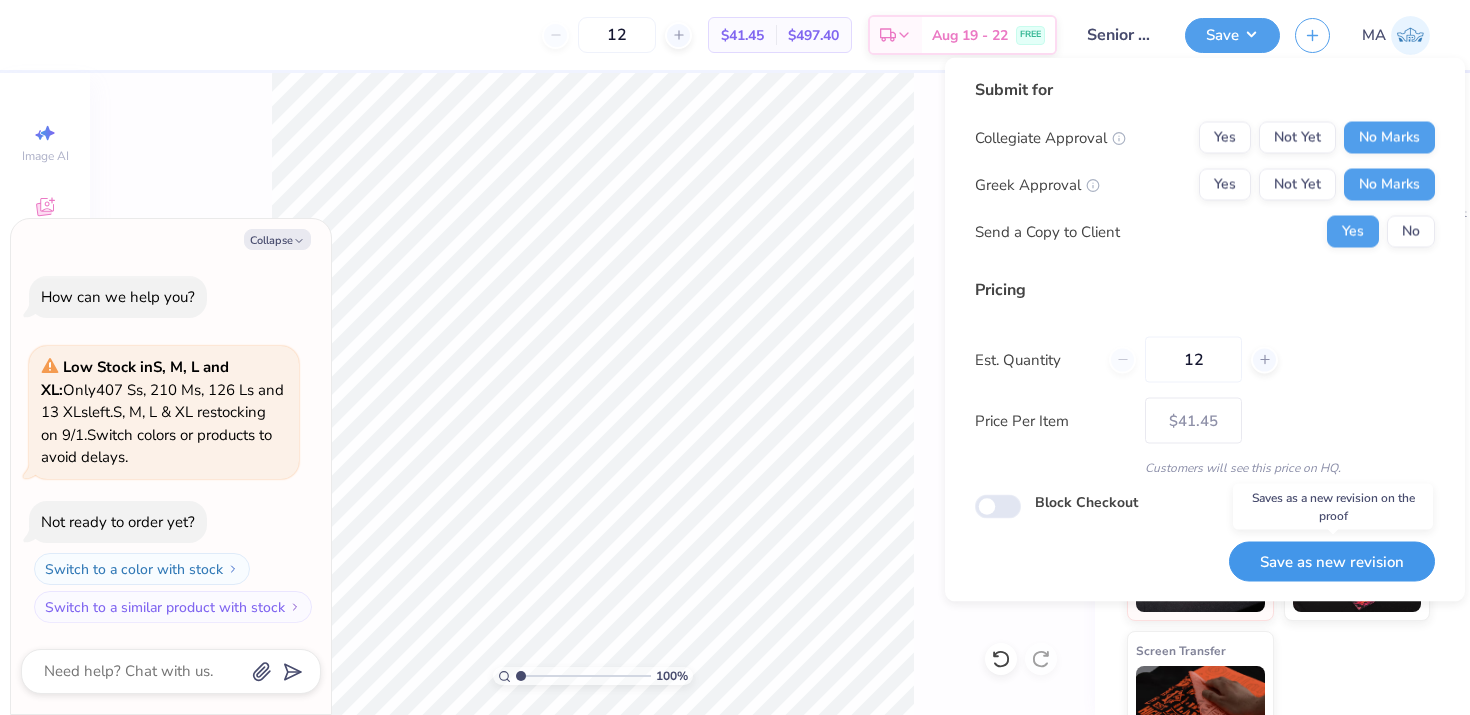 click on "Save as new revision" at bounding box center (1332, 561) 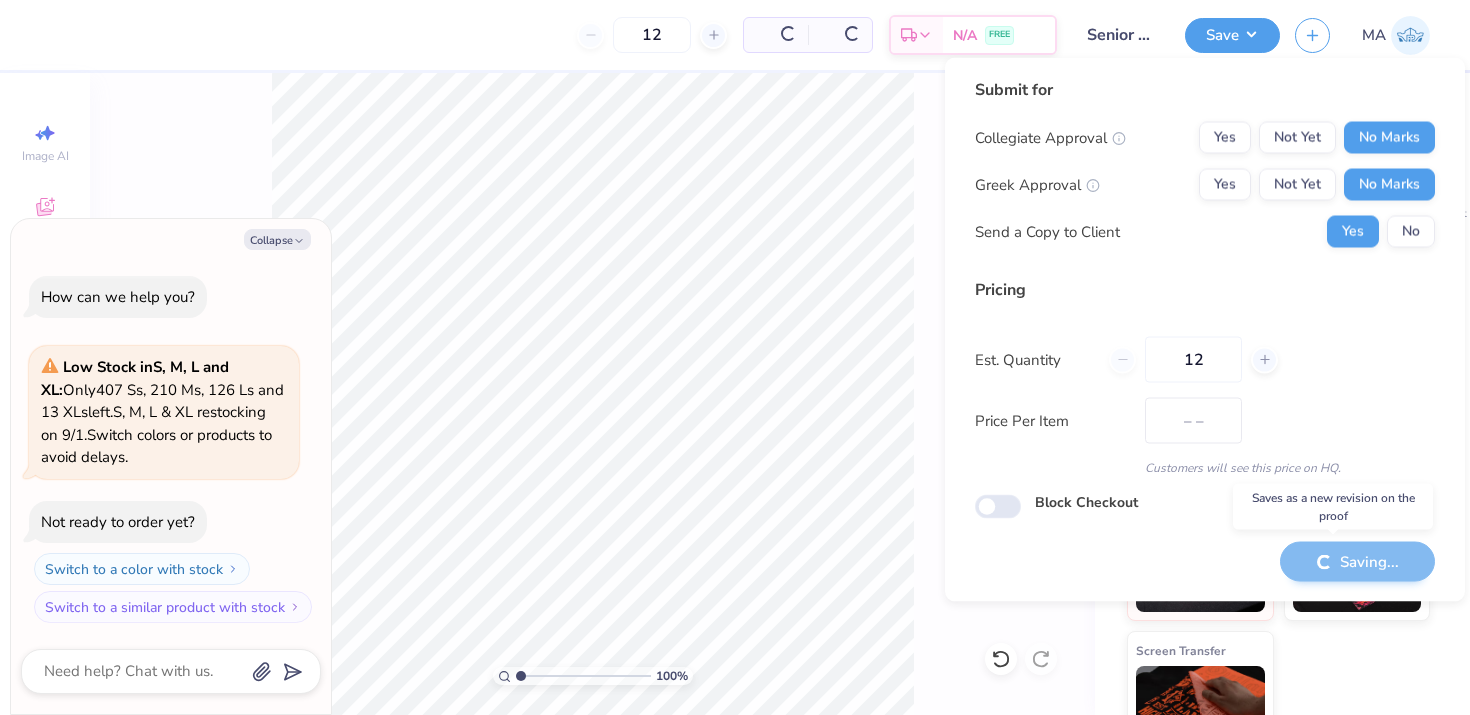 type on "$41.45" 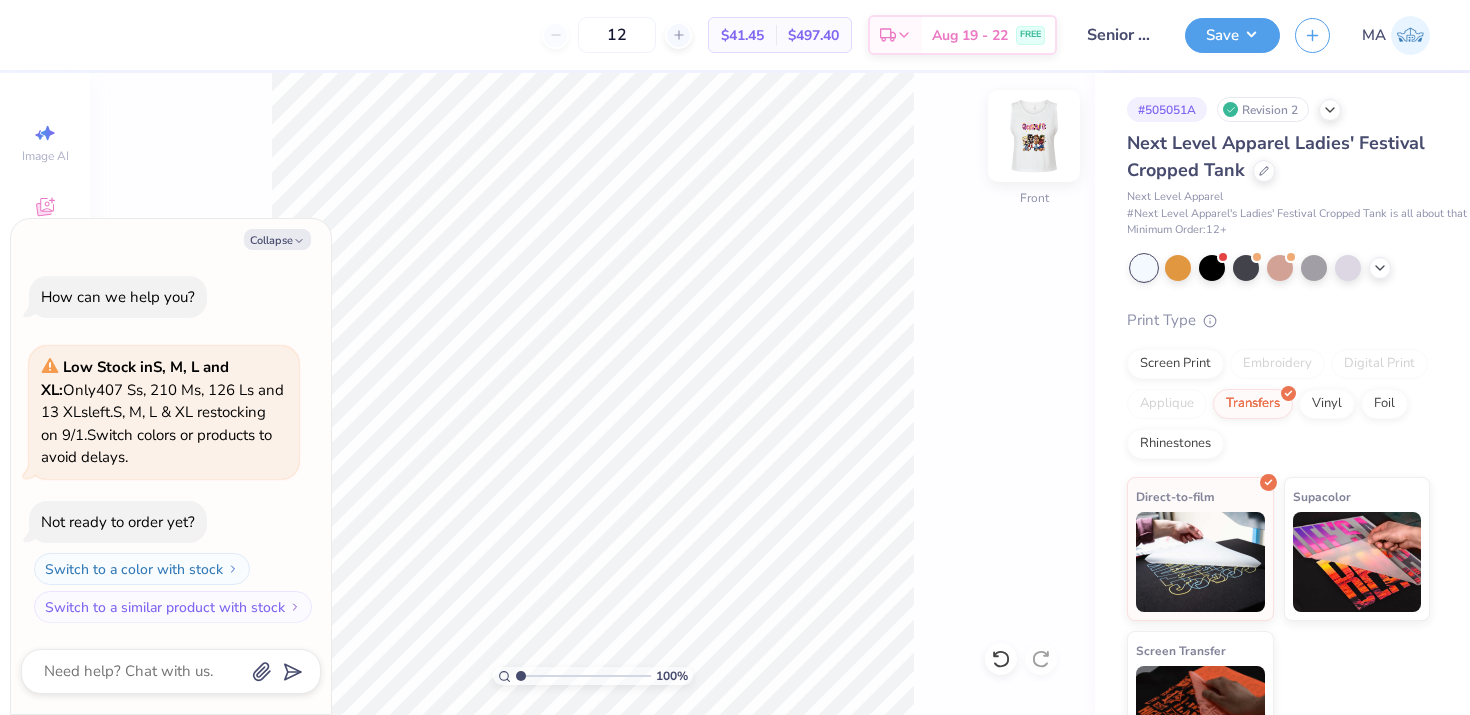 click at bounding box center [1034, 136] 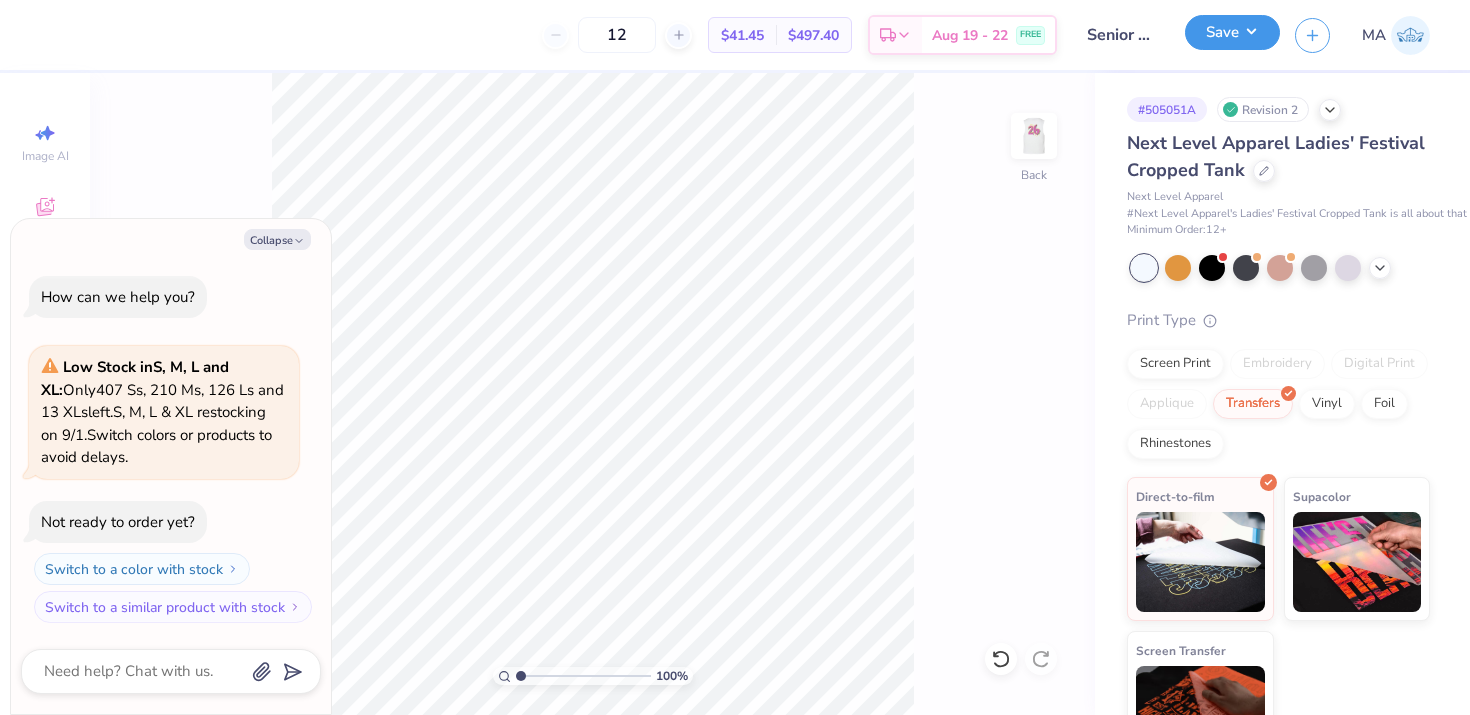 click on "Save" at bounding box center (1232, 32) 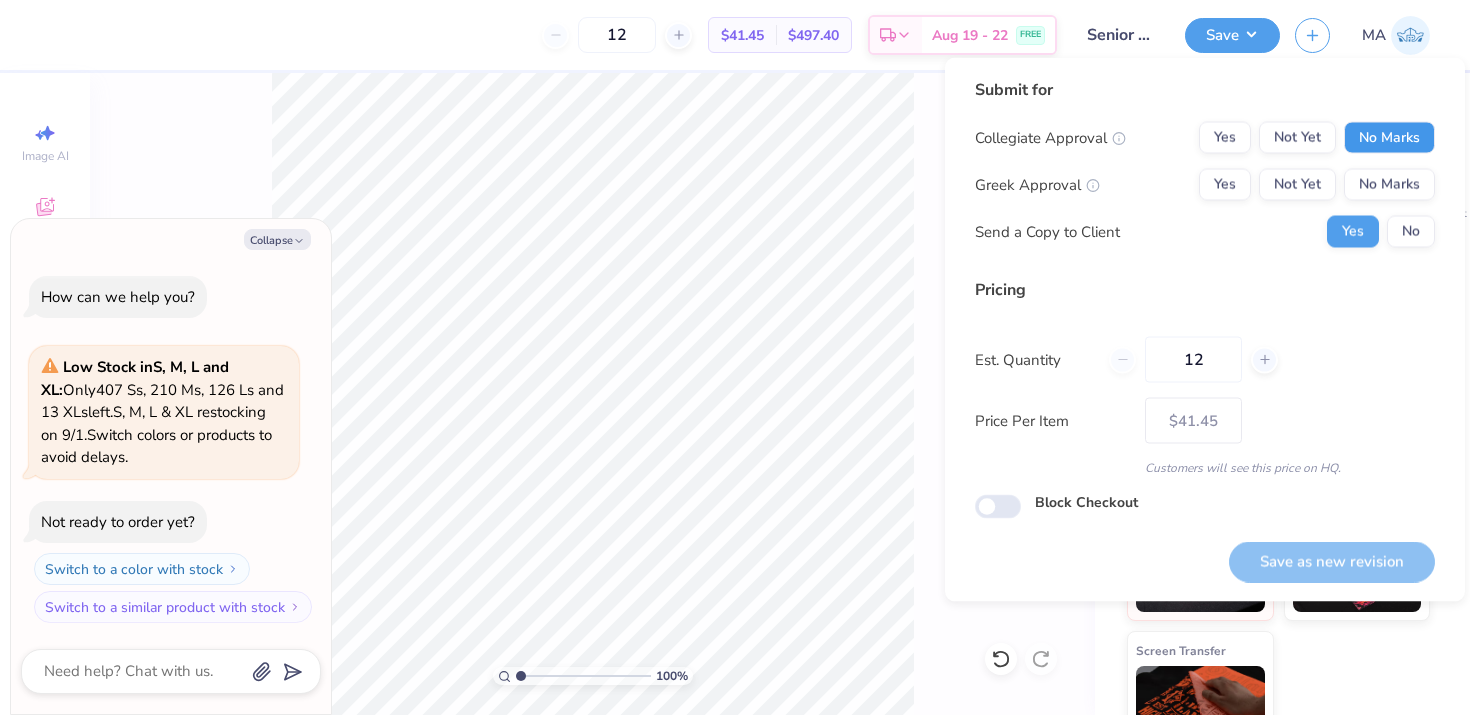 click on "No Marks" at bounding box center [1389, 138] 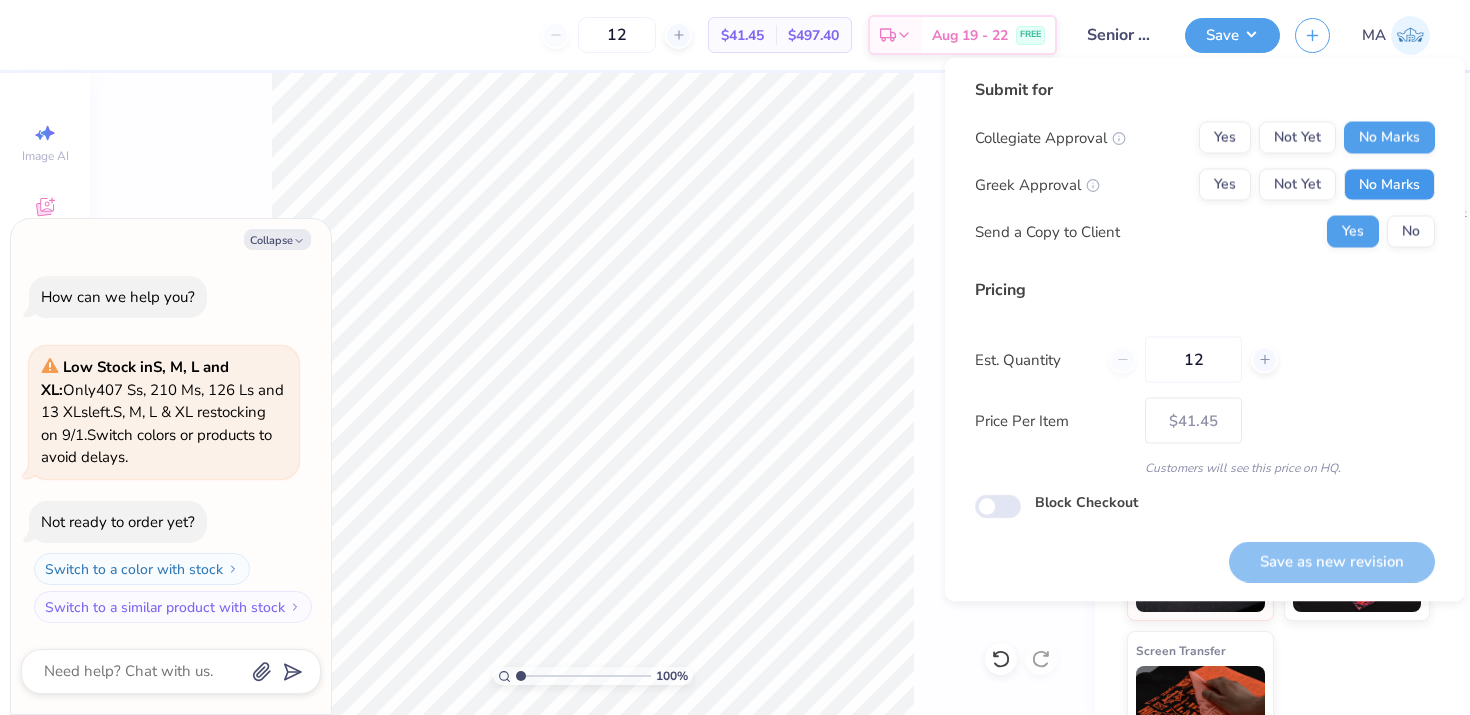 click on "No Marks" at bounding box center (1389, 185) 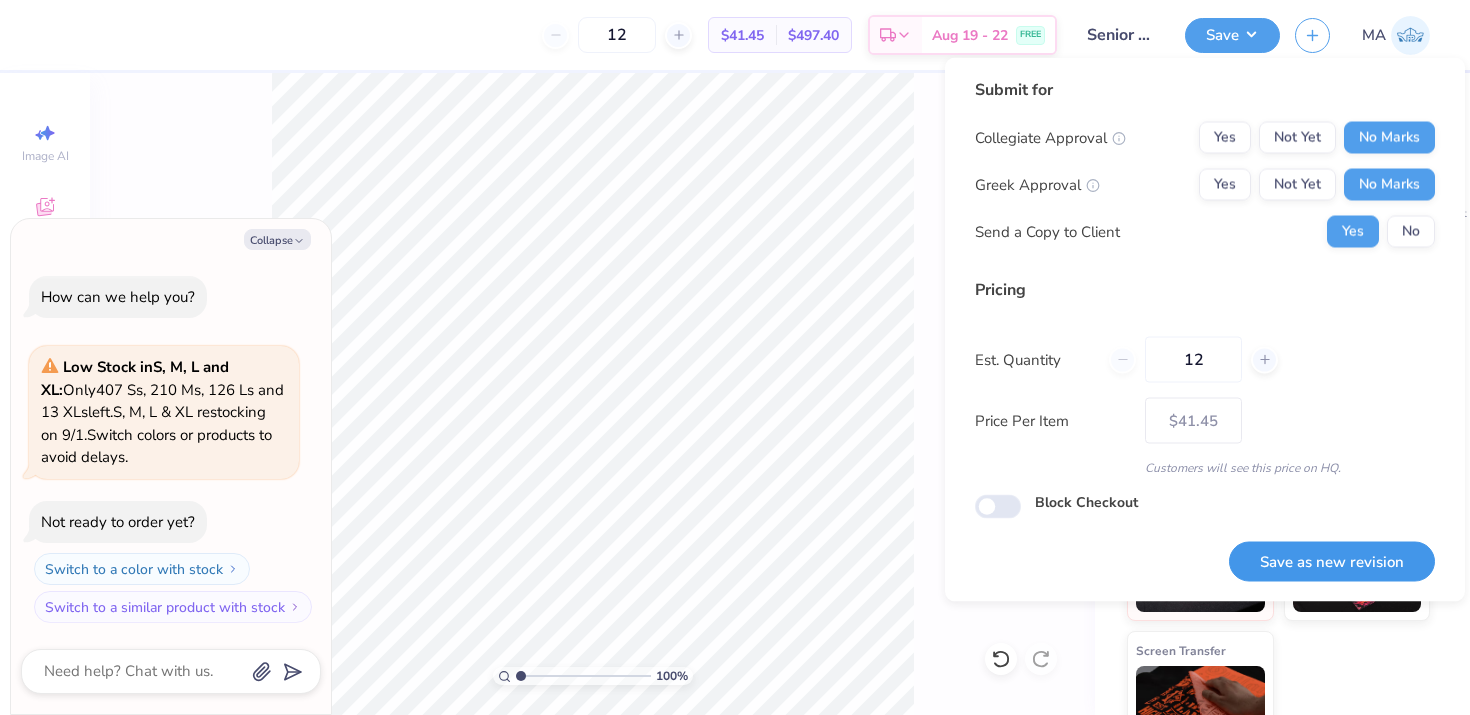 click on "Save as new revision" at bounding box center [1332, 561] 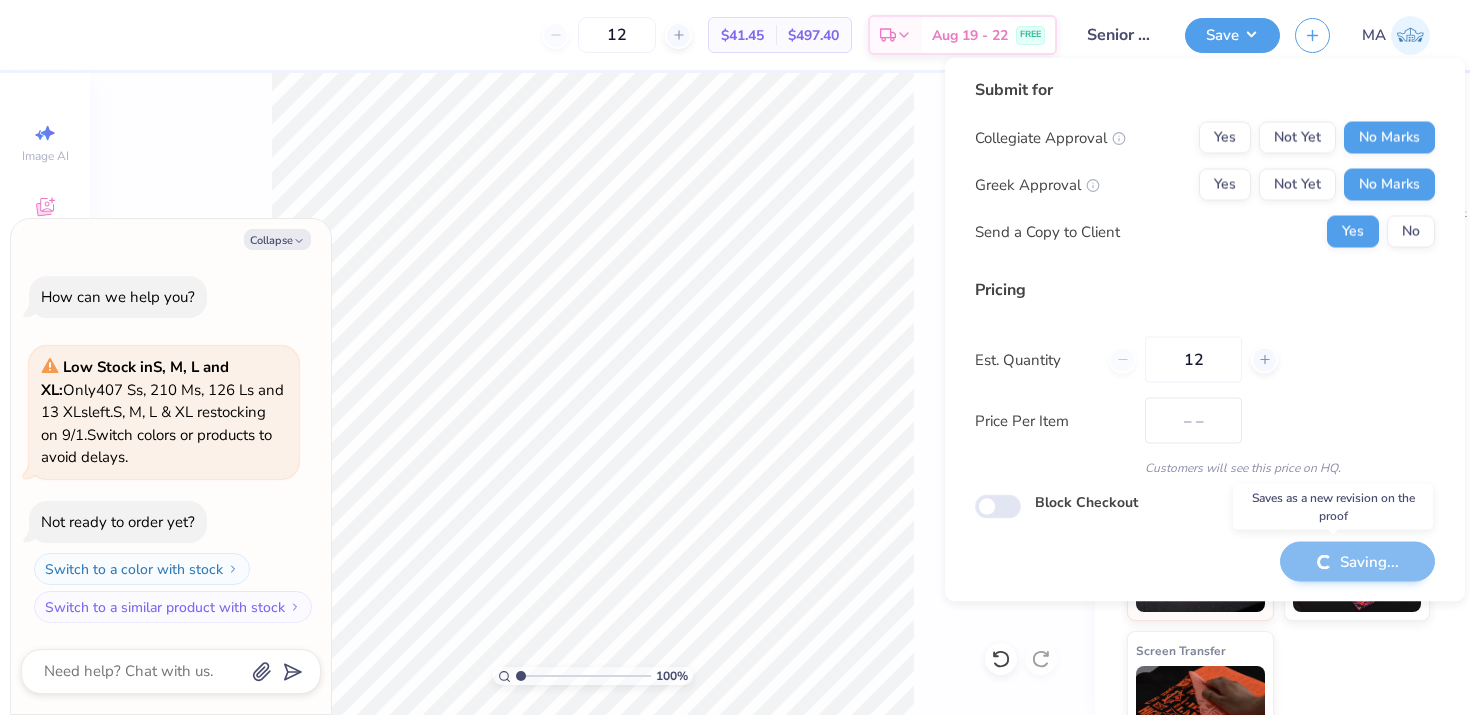 type on "$41.45" 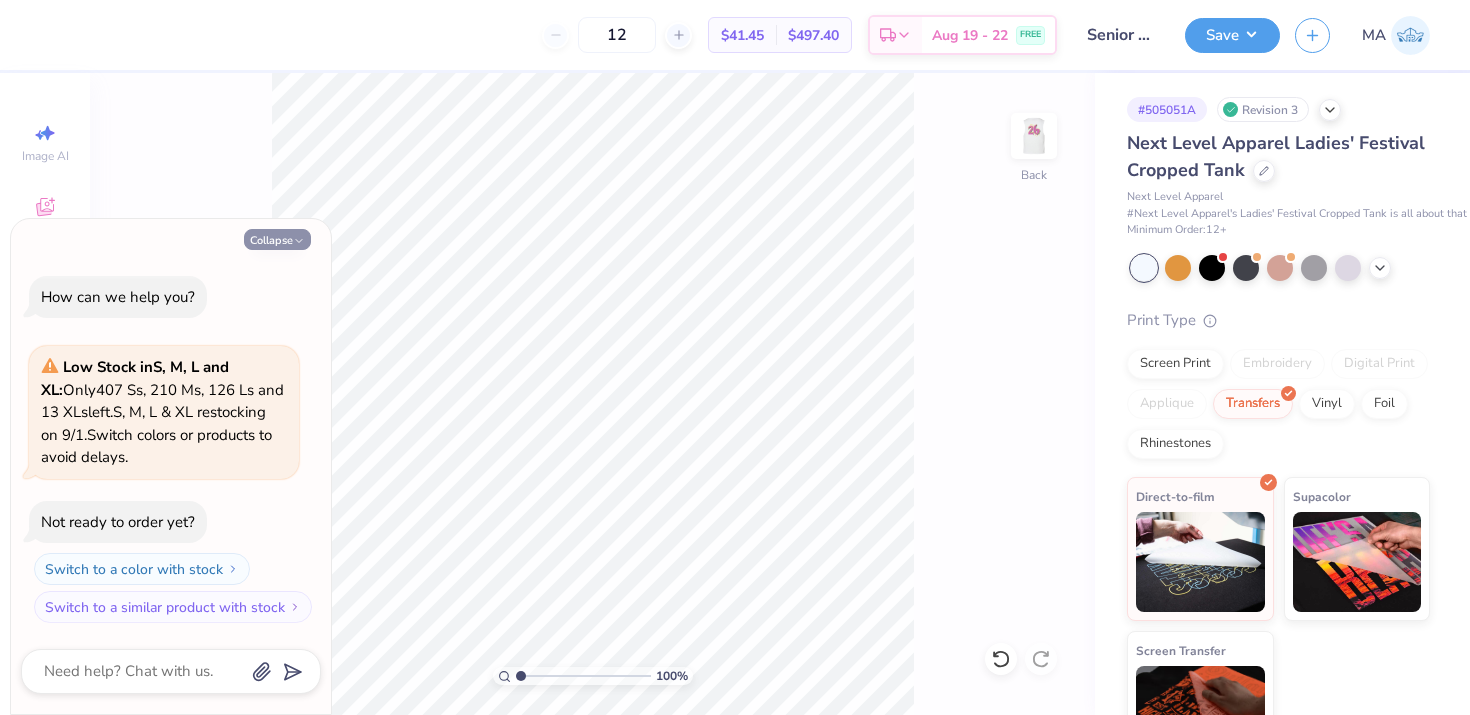 click 